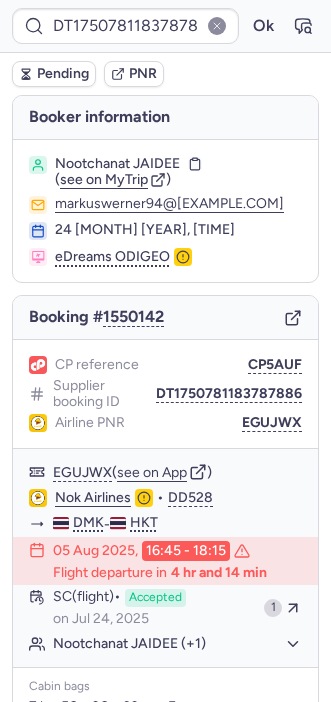 scroll, scrollTop: 0, scrollLeft: 0, axis: both 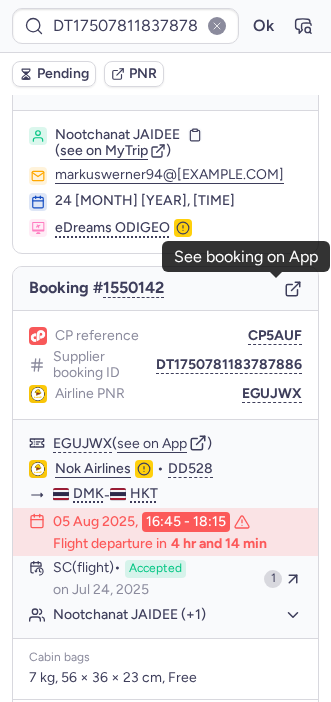 click 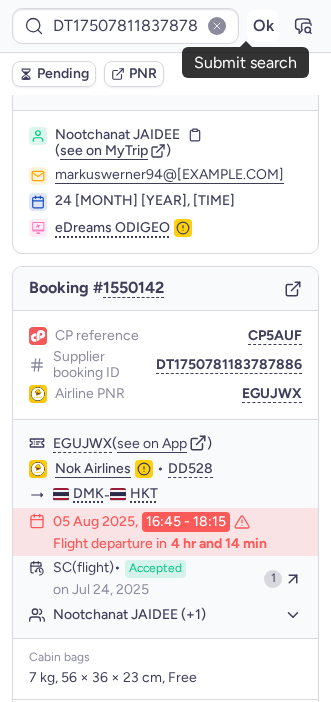 click on "Ok" at bounding box center (263, 26) 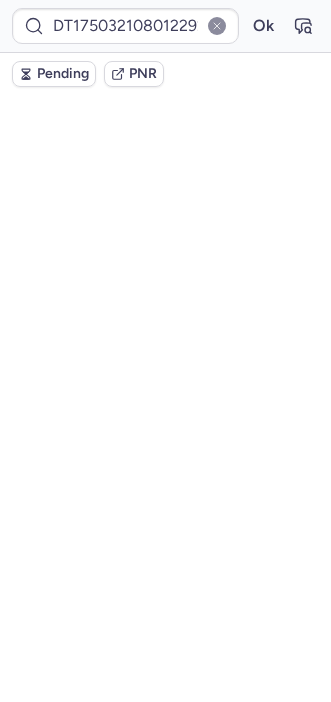 scroll, scrollTop: 69, scrollLeft: 0, axis: vertical 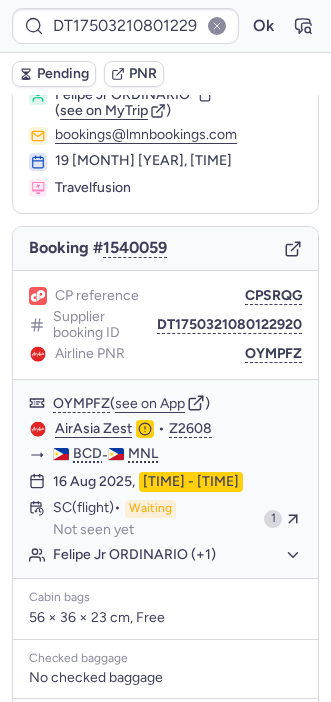type on "DT1753877279333726" 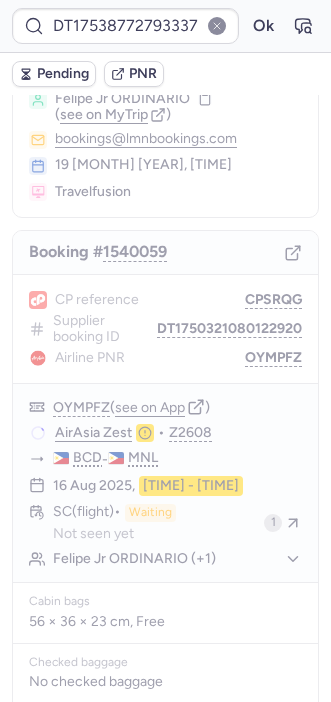 scroll, scrollTop: 109, scrollLeft: 0, axis: vertical 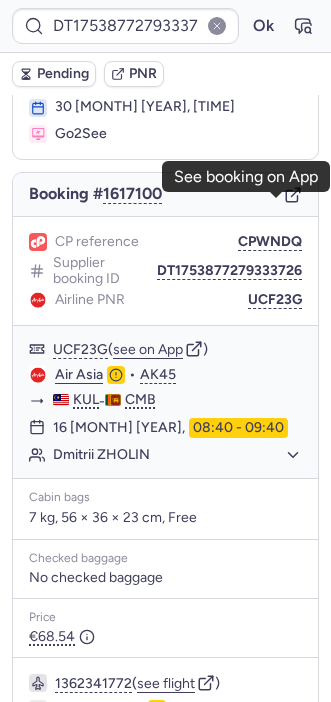 click 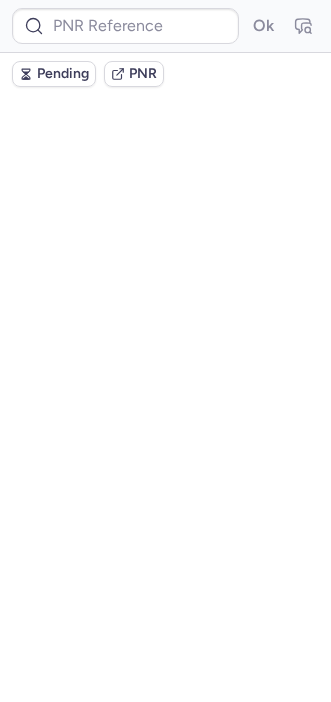 scroll, scrollTop: 0, scrollLeft: 0, axis: both 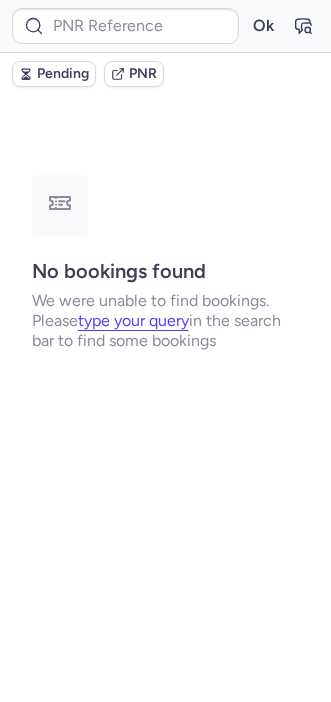 type on "DT1753851328652689" 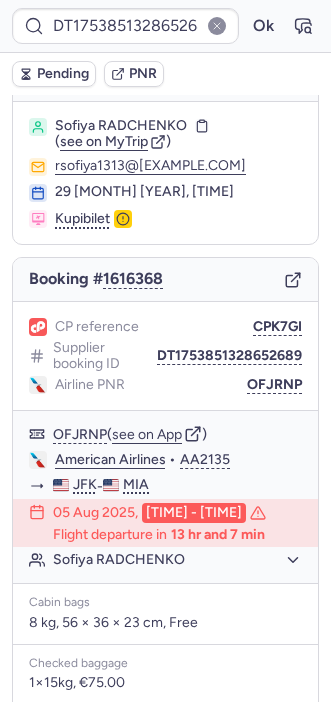 scroll, scrollTop: 32, scrollLeft: 0, axis: vertical 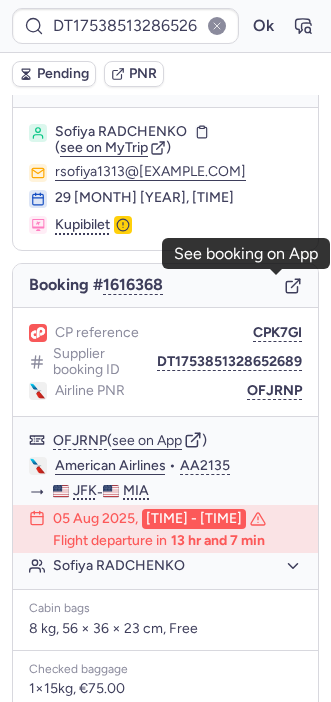 click 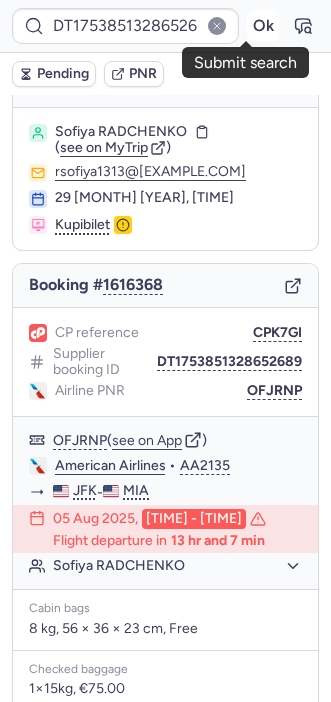 click on "Ok" at bounding box center (263, 26) 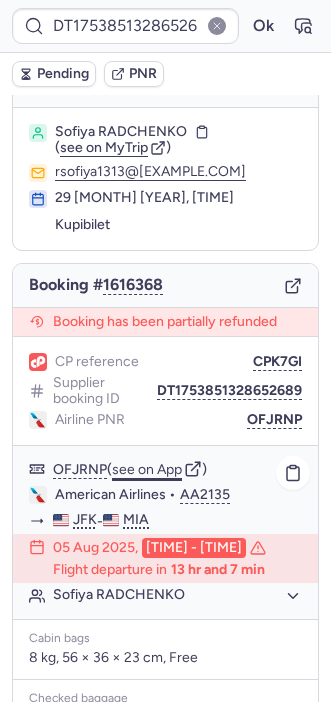 scroll, scrollTop: 324, scrollLeft: 0, axis: vertical 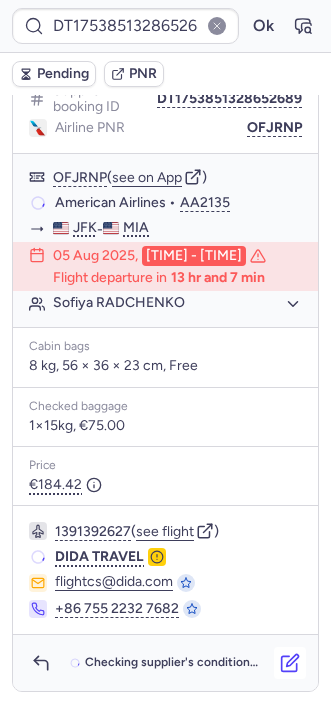 click 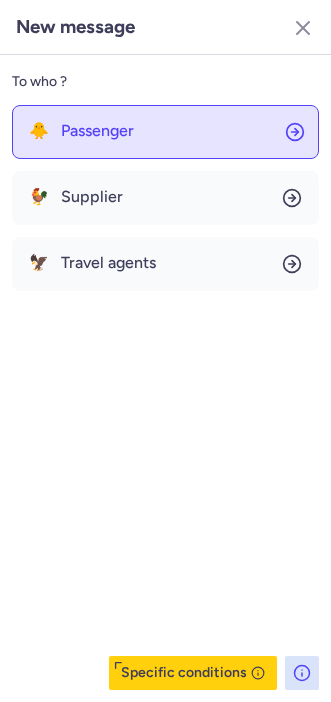 click on "🐥 Passenger" 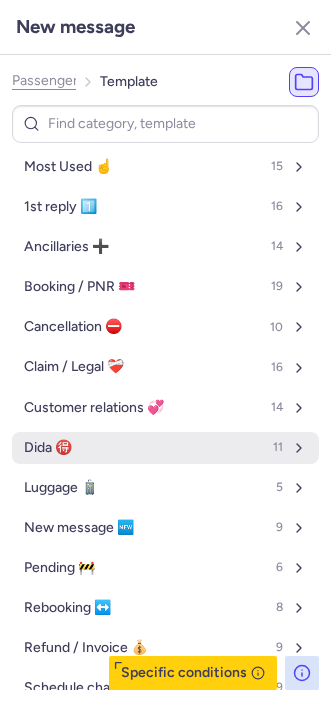 click on "Dida 🉐" at bounding box center (48, 448) 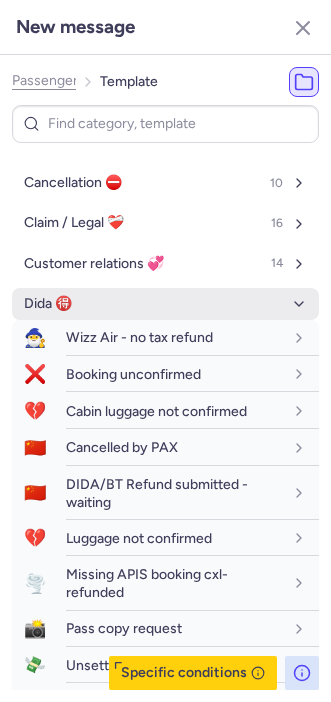 scroll, scrollTop: 145, scrollLeft: 0, axis: vertical 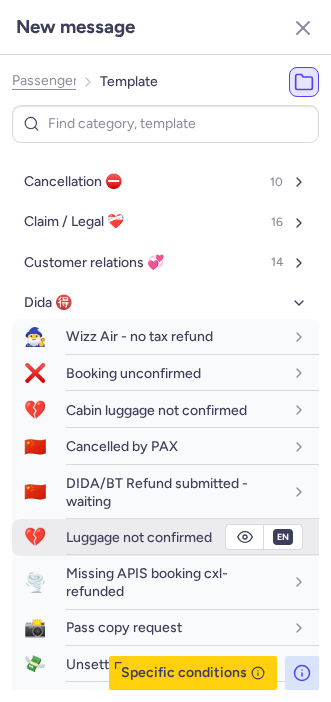 click on "Luggage not confirmed" at bounding box center [139, 537] 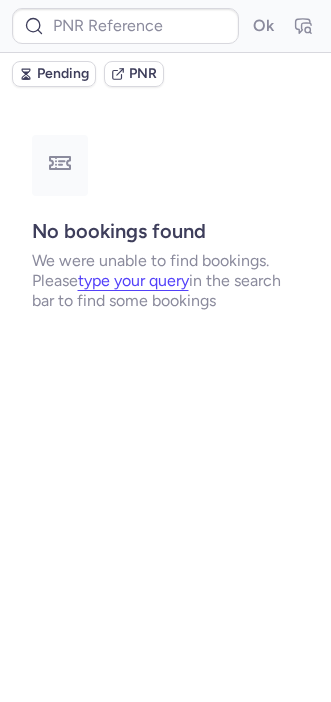 scroll, scrollTop: 0, scrollLeft: 0, axis: both 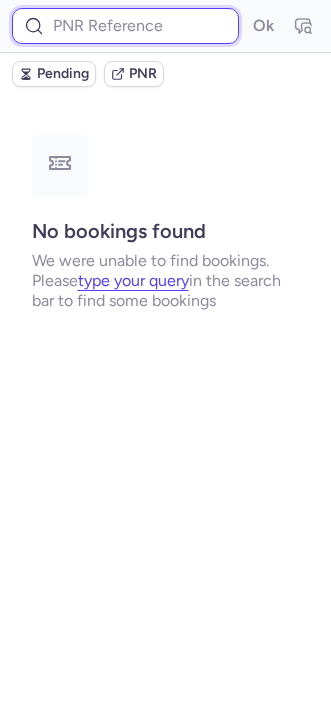 click at bounding box center [125, 26] 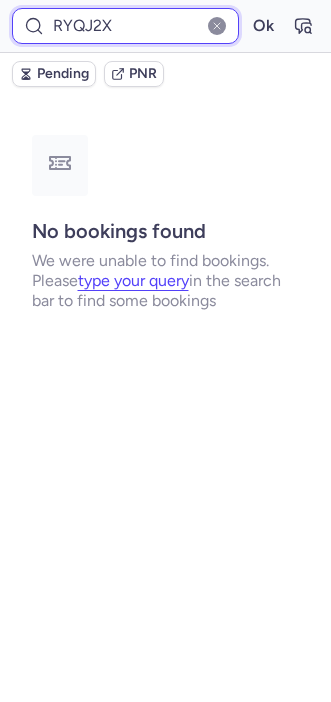 type on "RYQJ2X" 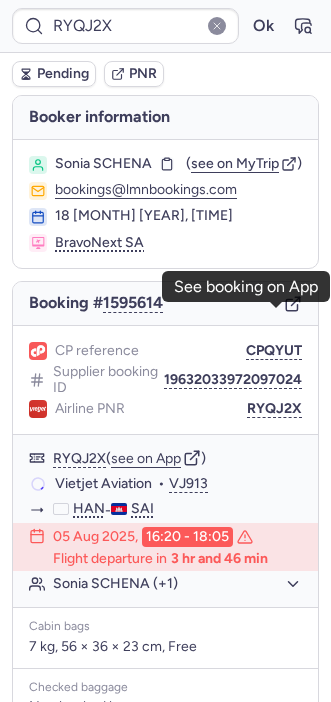 click 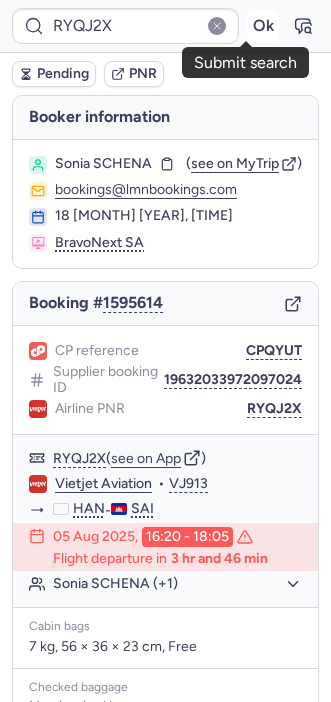 click on "Ok" at bounding box center [263, 26] 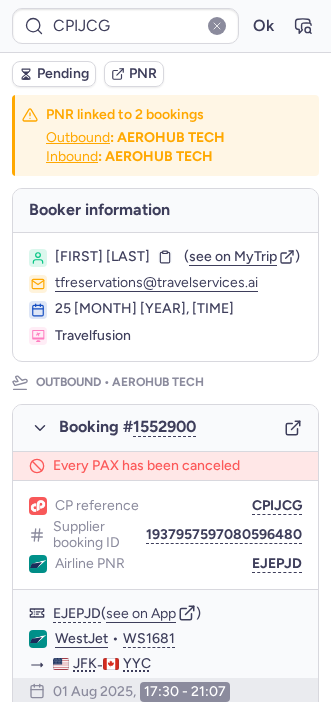 type on "AK6133" 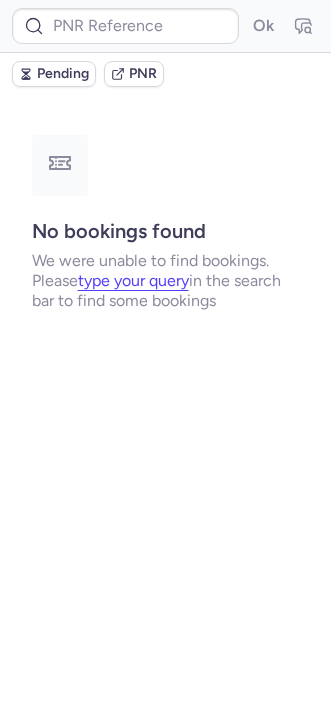 type on "CPDO28" 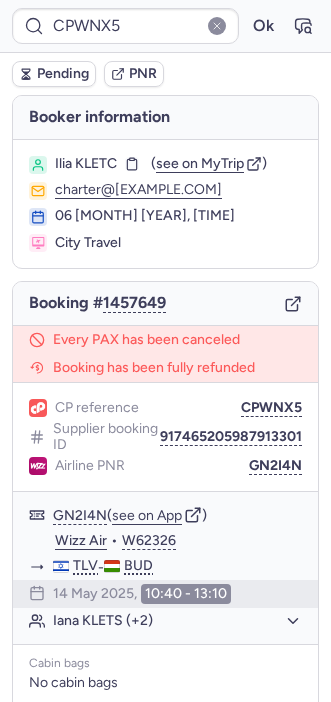 type on "CPZFI8" 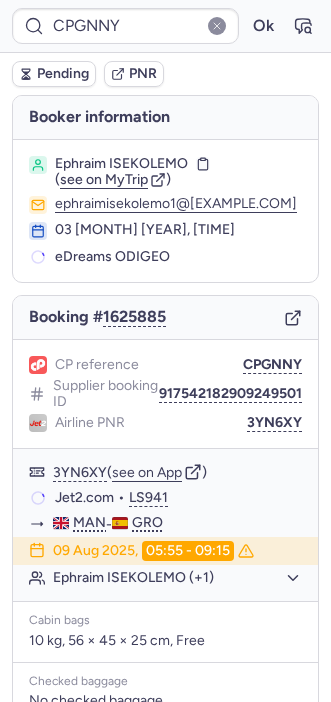 type on "CPDO28" 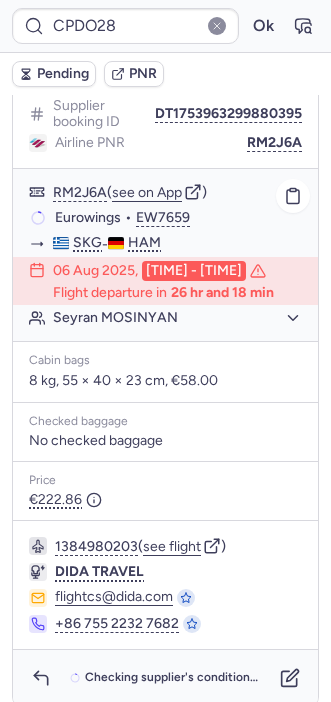 scroll, scrollTop: 295, scrollLeft: 0, axis: vertical 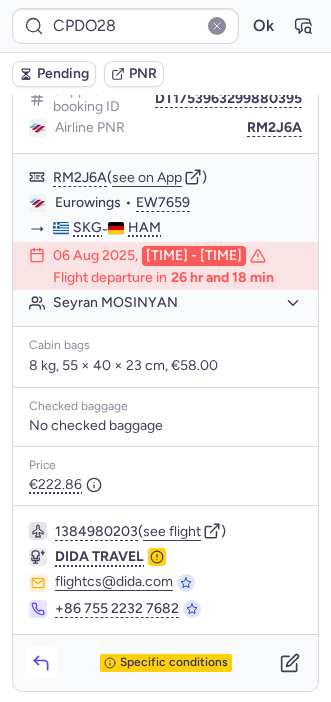 click at bounding box center (41, 663) 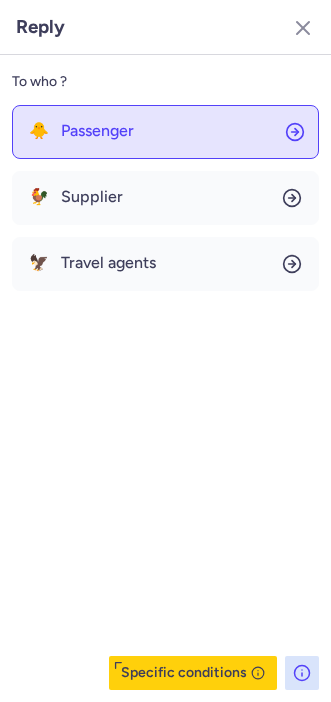 click on "Passenger" at bounding box center (97, 131) 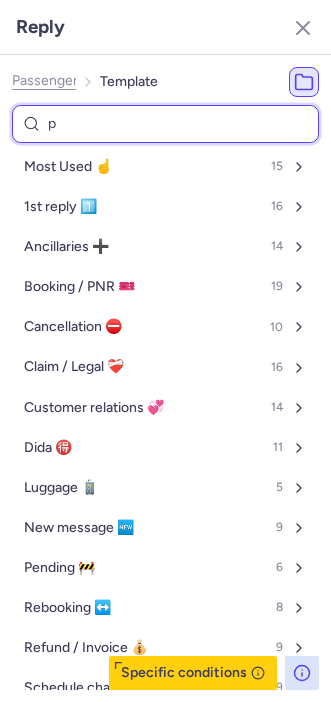 type on "pn" 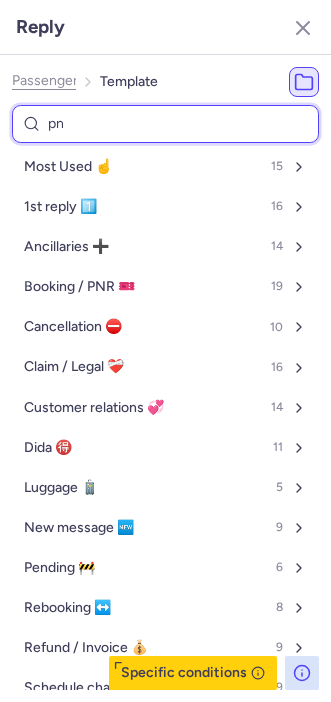 select on "en" 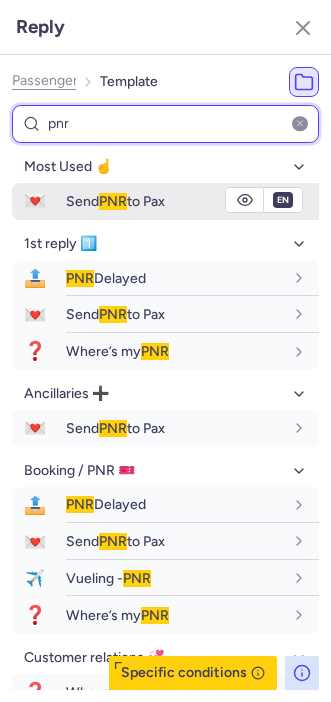 type on "pnr" 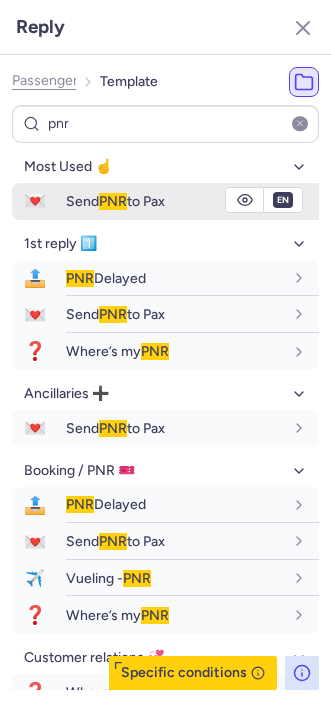click on "💌 Send  PNR  to Pax" at bounding box center (165, 201) 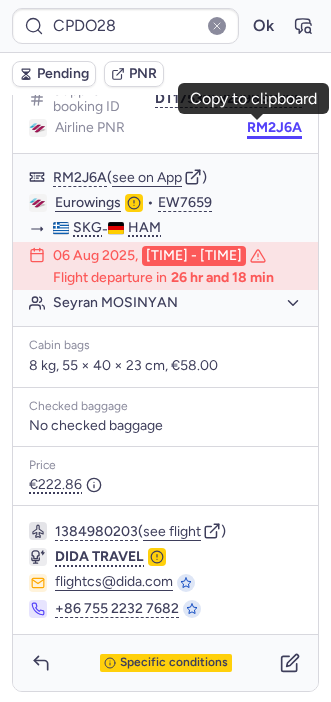 click on "RM2J6A" at bounding box center (274, 128) 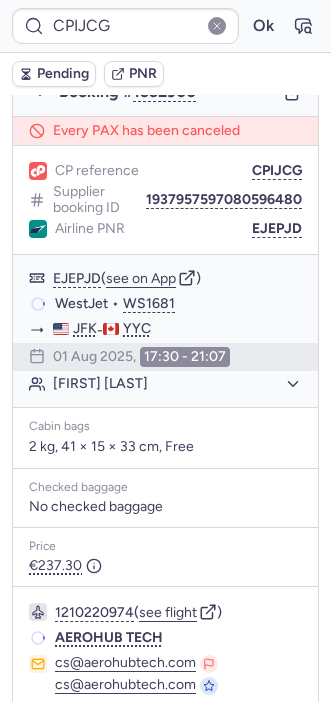 scroll, scrollTop: 295, scrollLeft: 0, axis: vertical 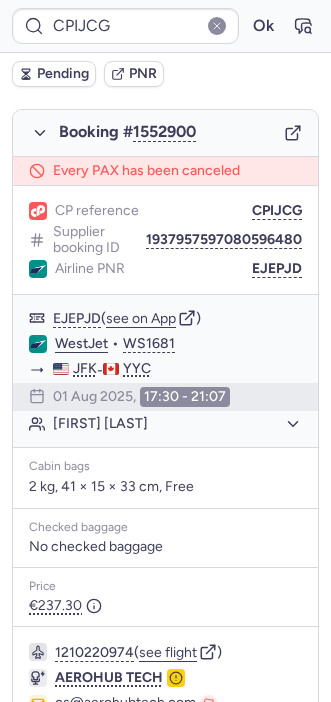 type on "CPOB9O" 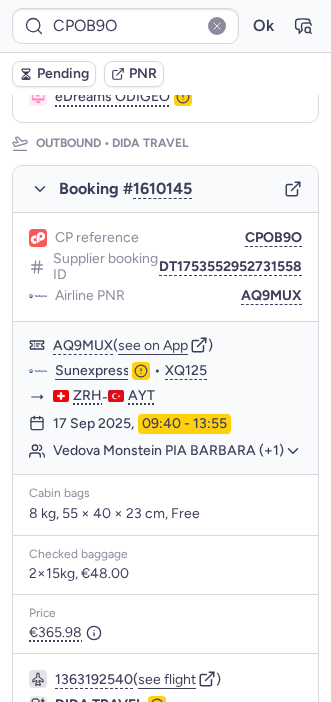 scroll, scrollTop: 244, scrollLeft: 0, axis: vertical 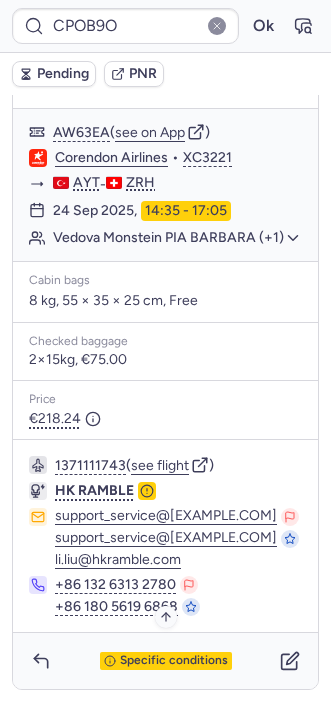 click on "Specific conditions" at bounding box center [174, 661] 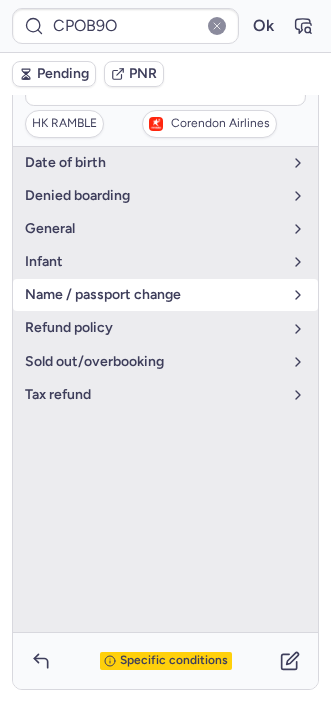 click on "name / passport change" at bounding box center (153, 295) 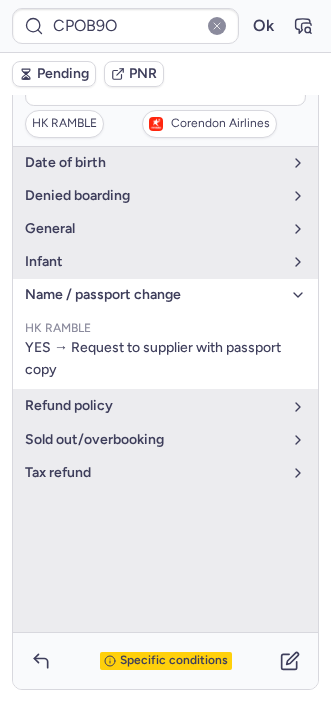 click on "Specific conditions" at bounding box center (174, 661) 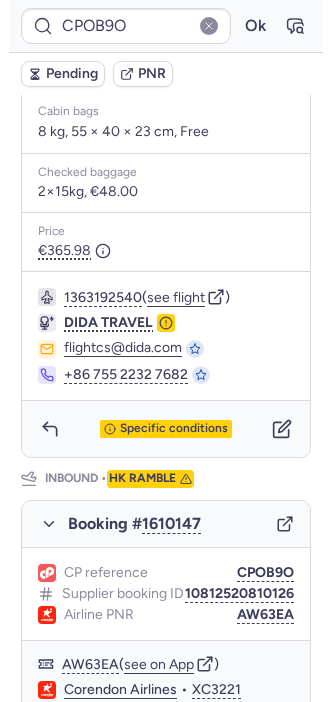 scroll, scrollTop: 647, scrollLeft: 0, axis: vertical 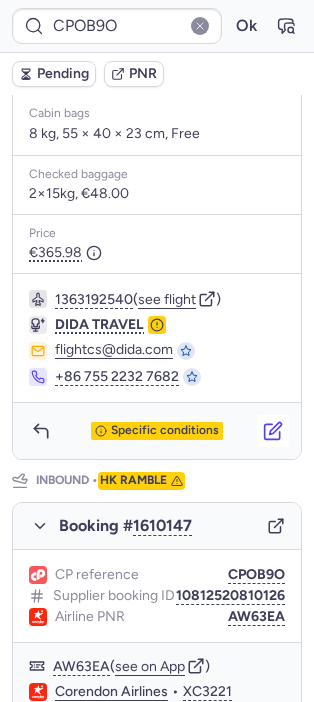 click at bounding box center (273, 431) 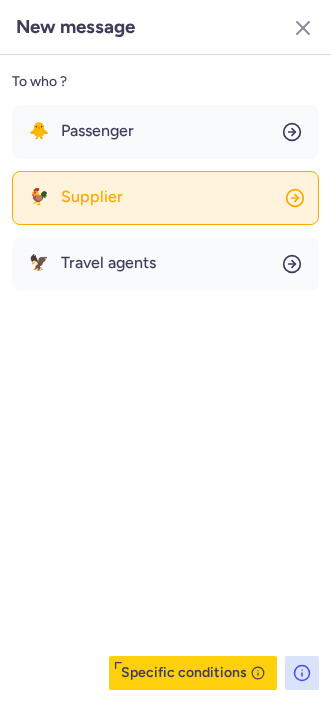 click on "🐓 Supplier" 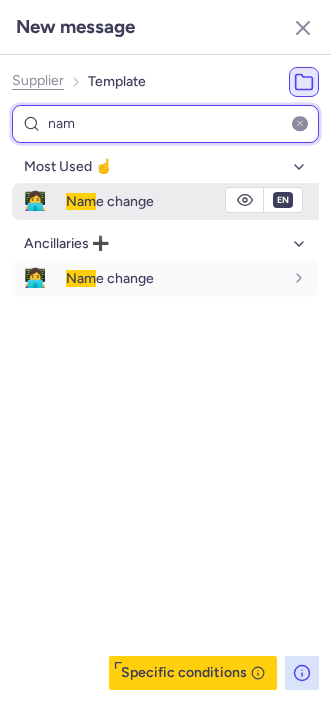 type on "nam" 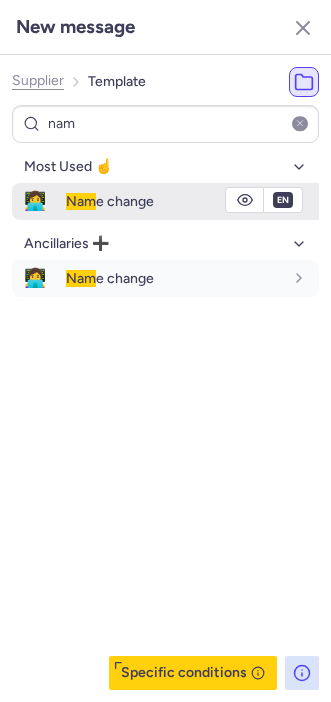 click on "Nam e change" at bounding box center (110, 201) 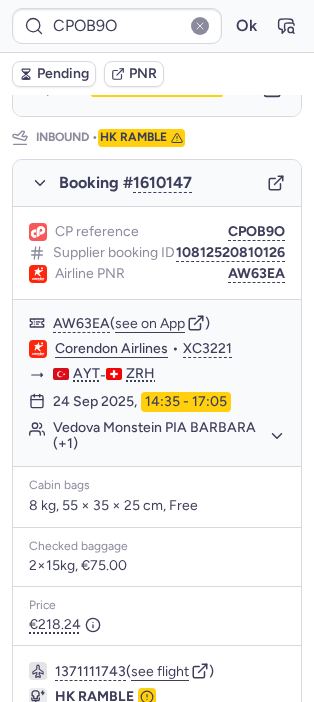 scroll, scrollTop: 991, scrollLeft: 0, axis: vertical 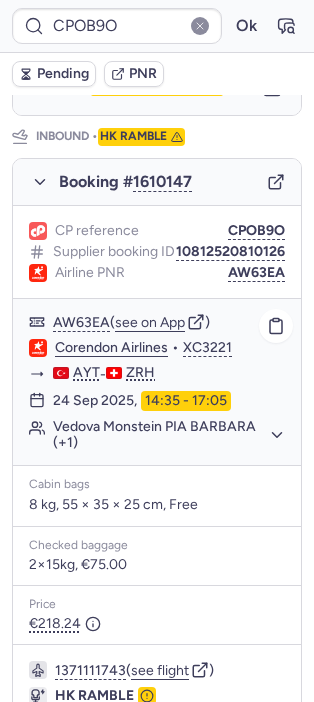 click on "Vedova Monstein PIA BARBARA (+1)" 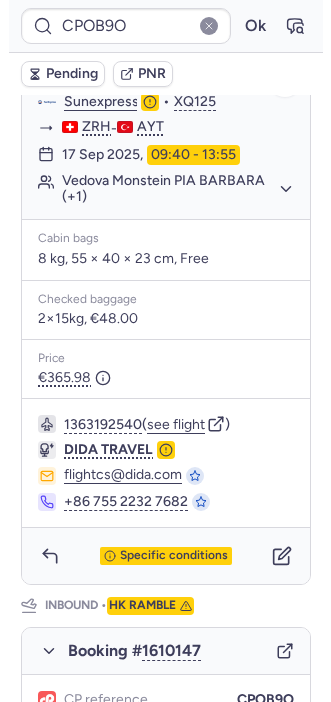 scroll, scrollTop: 523, scrollLeft: 0, axis: vertical 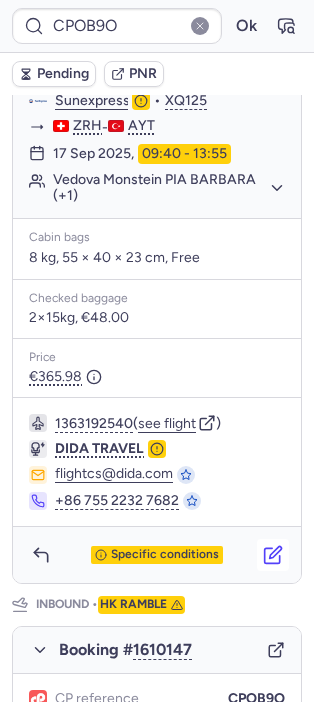 click 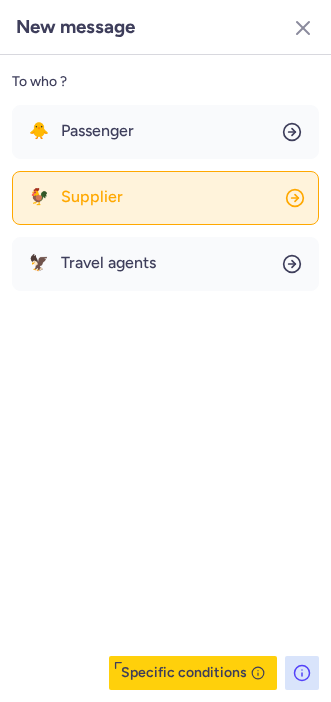 click on "🐓 Supplier" 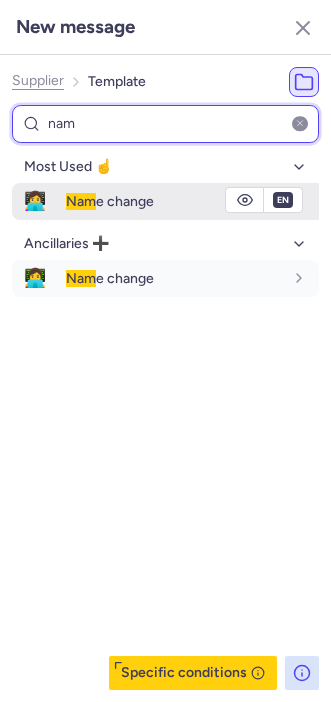 type on "nam" 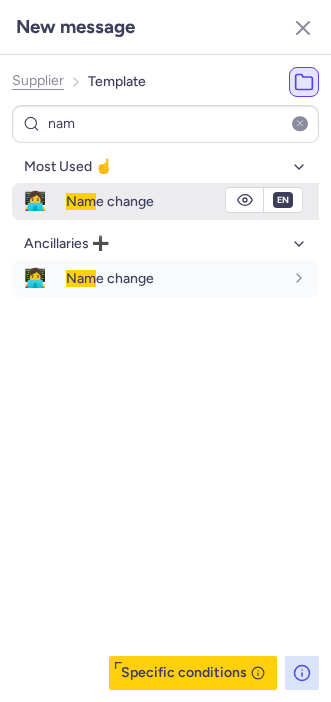 click on "Nam" at bounding box center [81, 201] 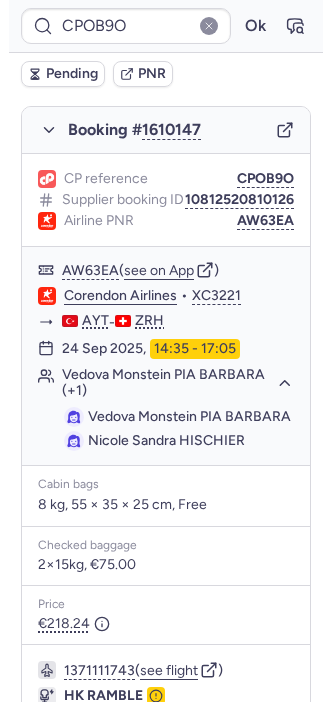 scroll, scrollTop: 1244, scrollLeft: 0, axis: vertical 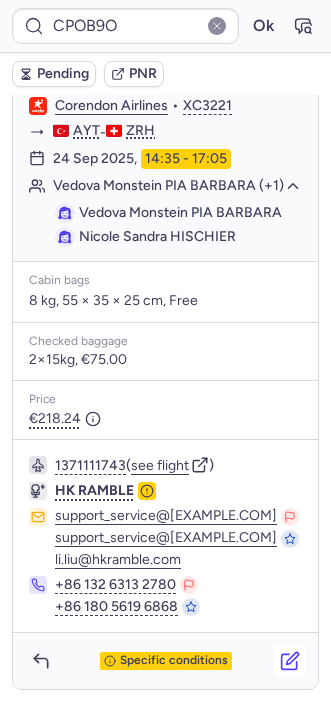 click at bounding box center [290, 661] 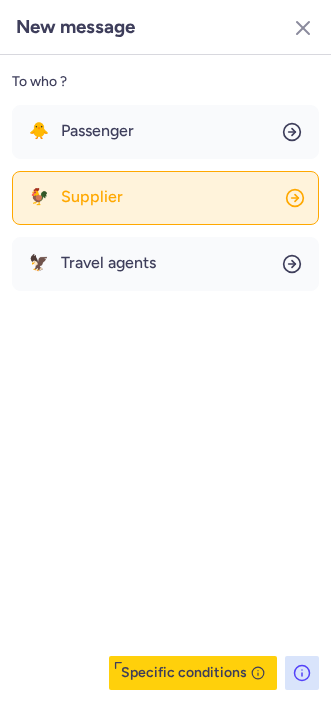 click on "Supplier" at bounding box center (92, 197) 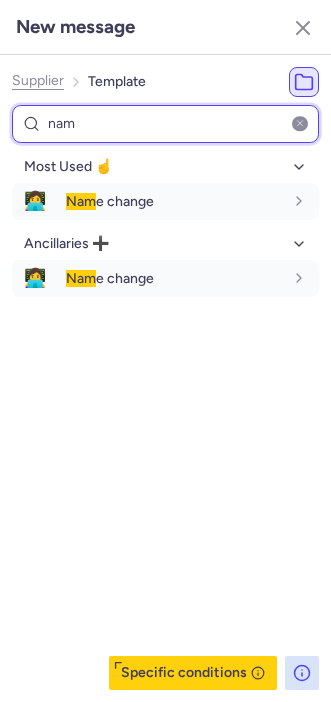 type on "nam" 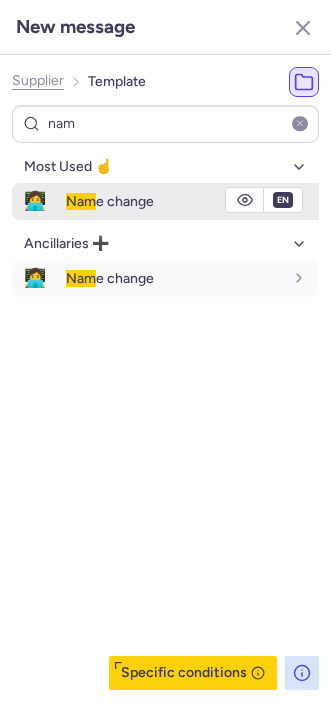 click on "Nam" at bounding box center (81, 201) 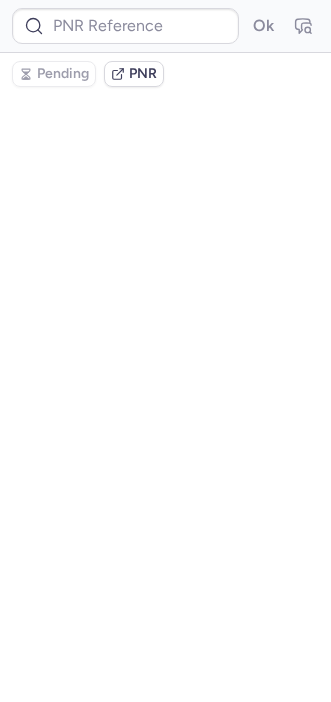 scroll, scrollTop: 0, scrollLeft: 0, axis: both 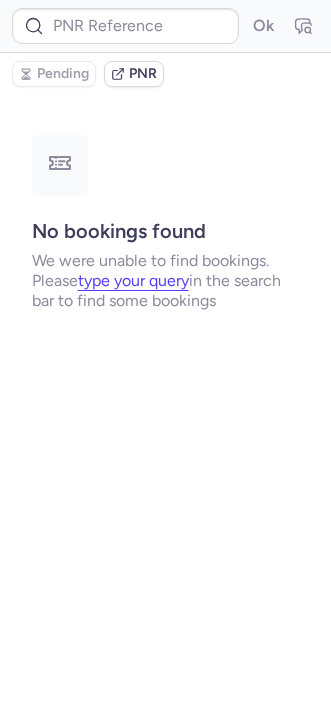 type on "CPJMPT" 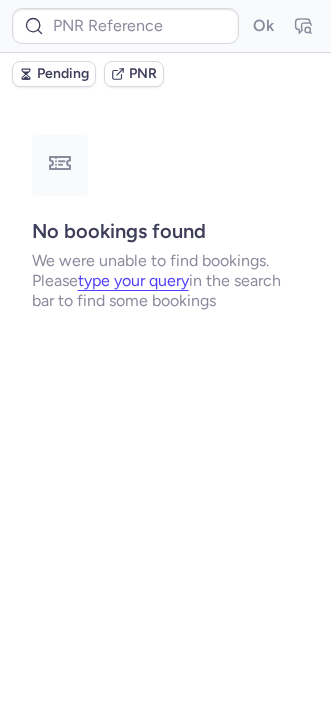 type on "CPOB9O" 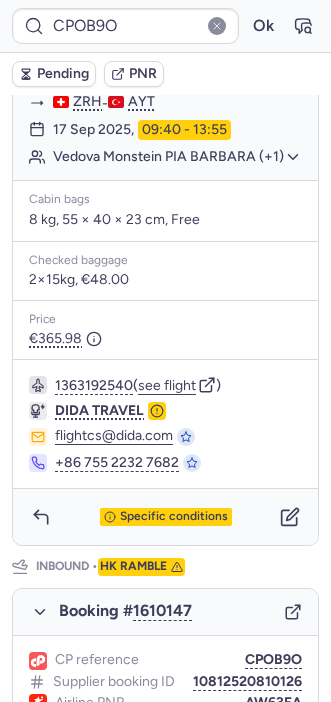 scroll, scrollTop: 550, scrollLeft: 0, axis: vertical 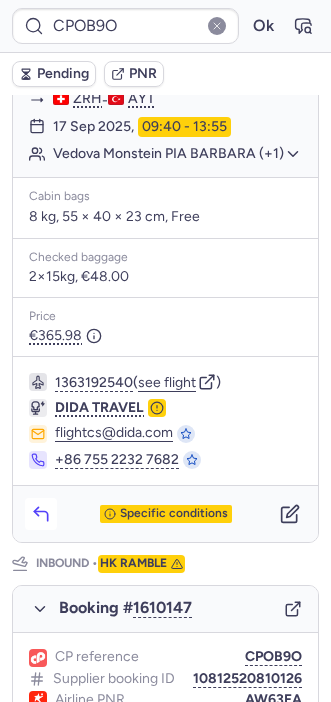 click 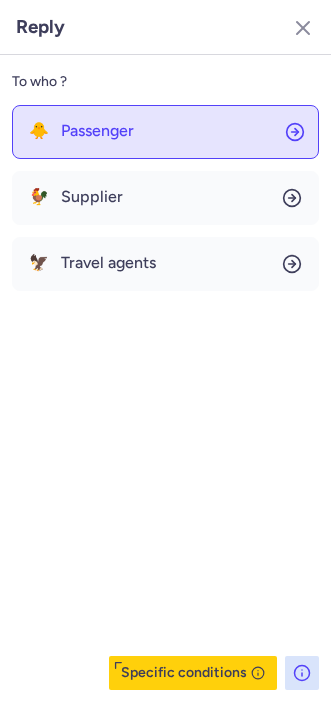 click on "Passenger" at bounding box center (97, 131) 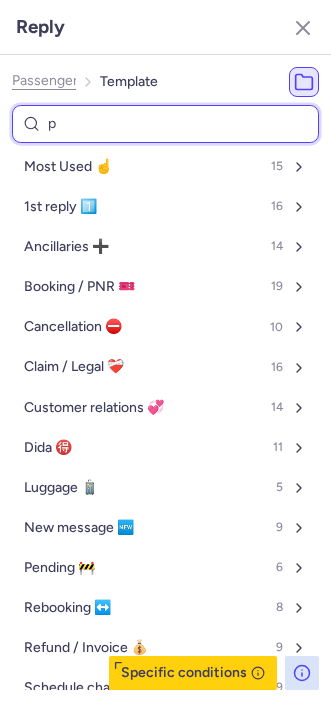 type on "pe" 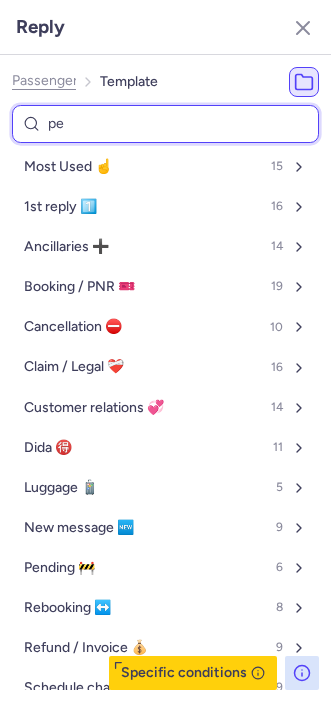 select on "de" 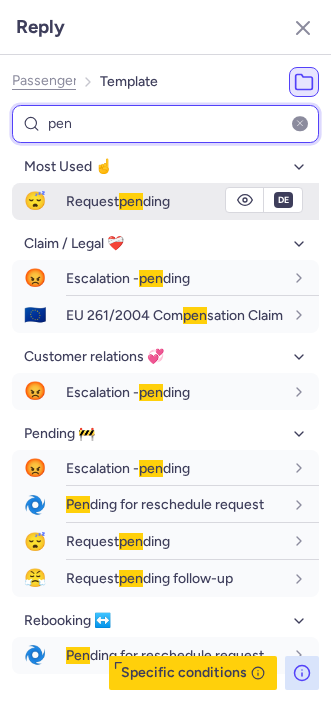 type on "pen" 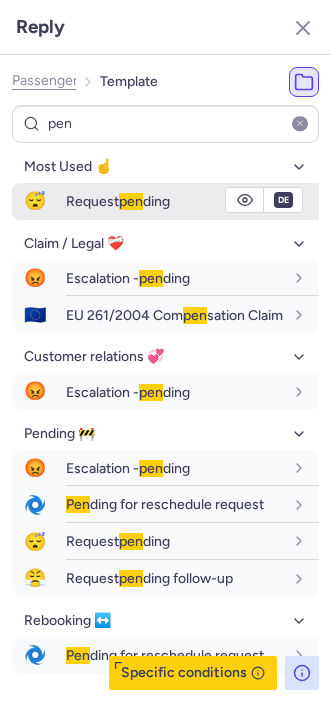 click on "Request  pen ding" at bounding box center (192, 201) 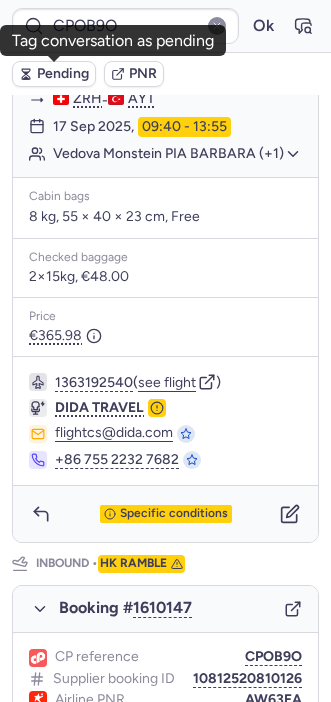 click on "Pending" at bounding box center (54, 74) 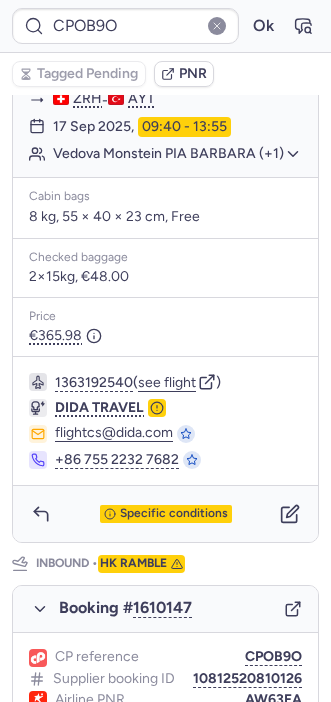 type on "CPR4WF" 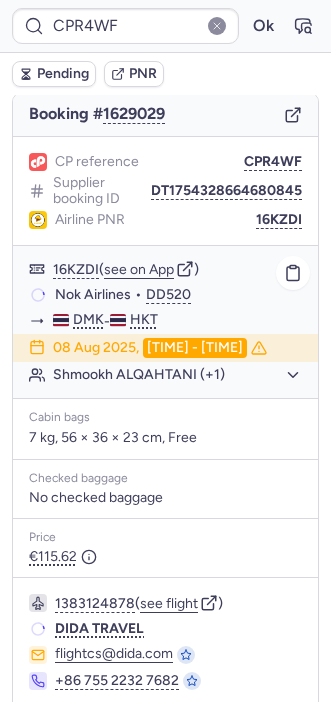 scroll, scrollTop: 274, scrollLeft: 0, axis: vertical 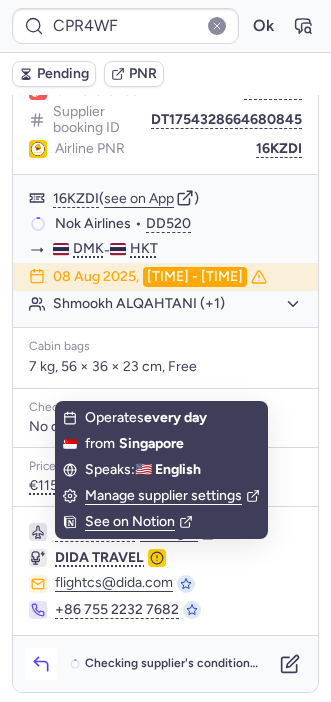 click 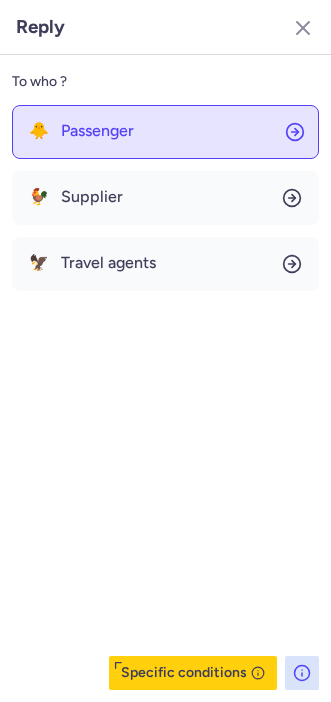 click on "🐥 Passenger" 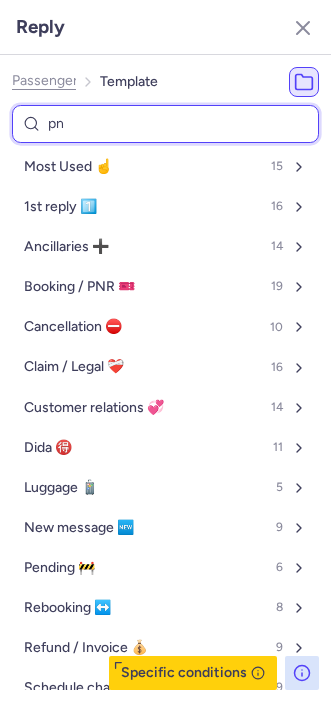 type on "pnr" 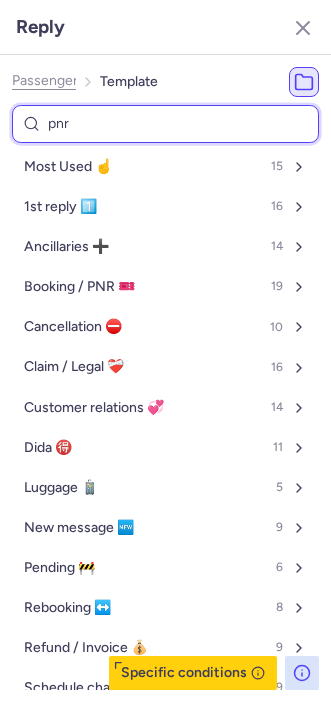 select on "en" 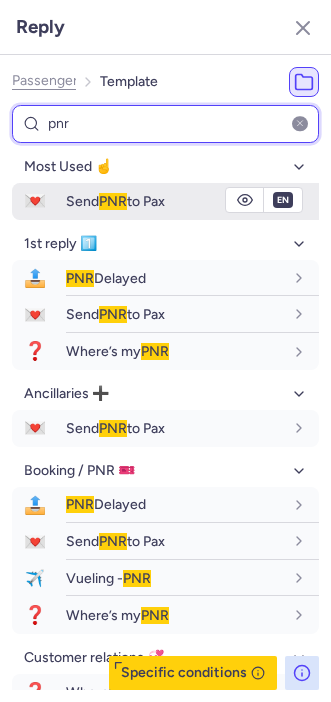 type on "pnr" 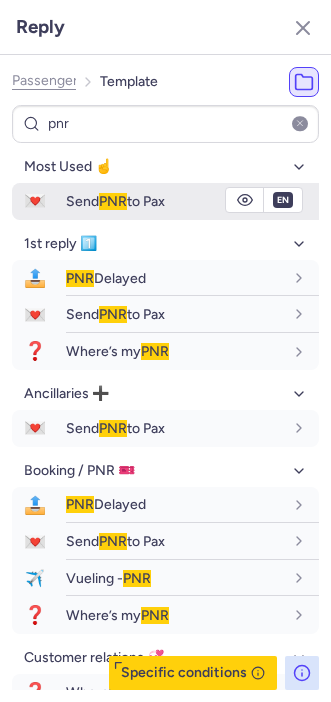 click on "Send  PNR  to Pax" at bounding box center (115, 201) 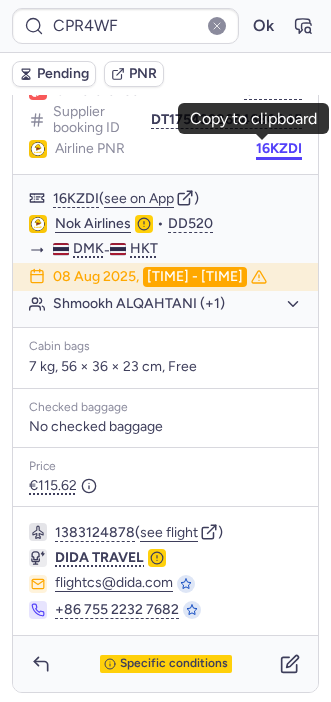 click on "16KZDI" at bounding box center [279, 149] 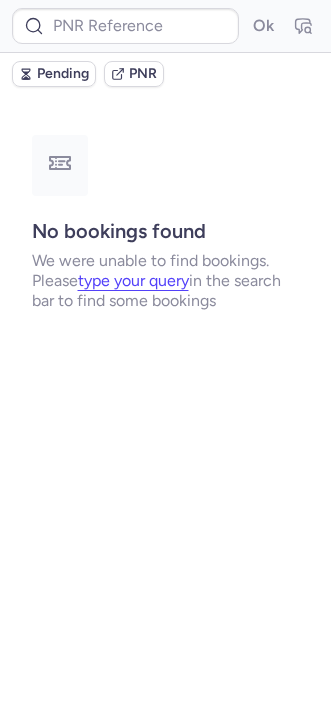 scroll, scrollTop: 0, scrollLeft: 0, axis: both 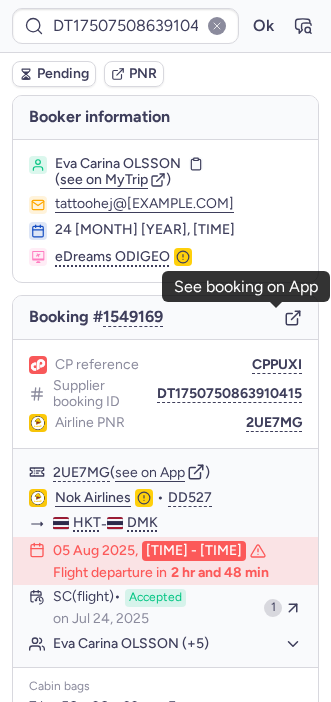 click 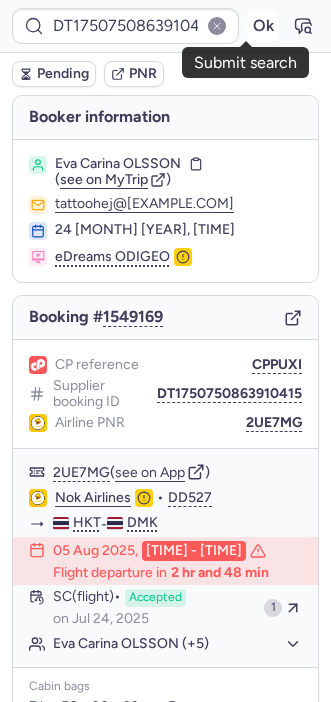 click on "Ok" at bounding box center (263, 26) 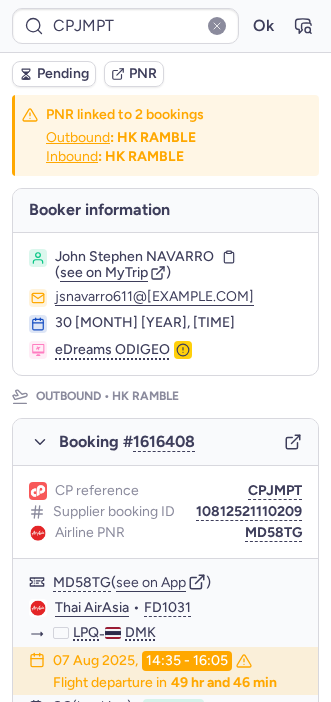 type on "CPESGU" 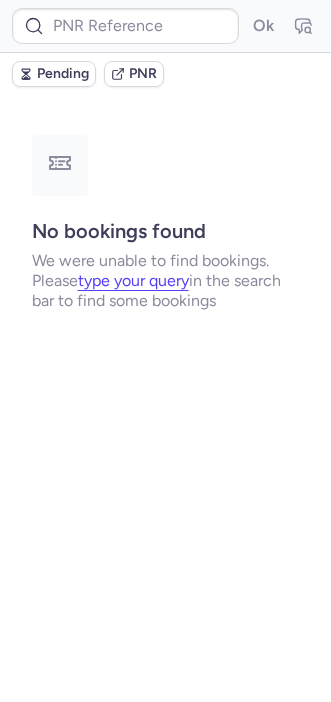 type on "CP3W5C" 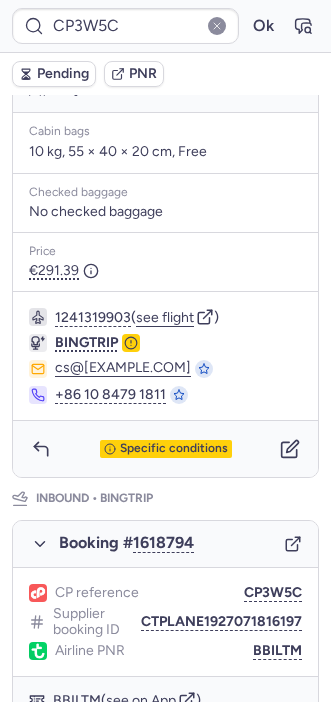 scroll, scrollTop: 651, scrollLeft: 0, axis: vertical 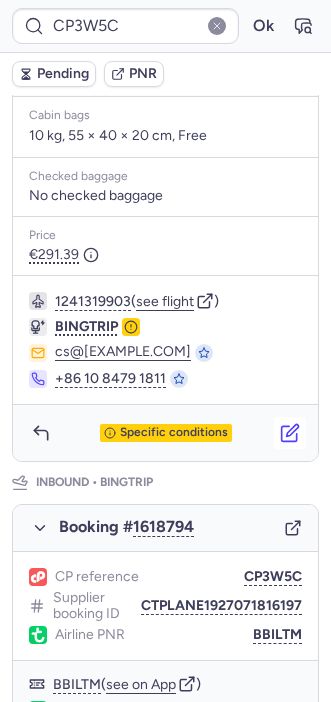 click 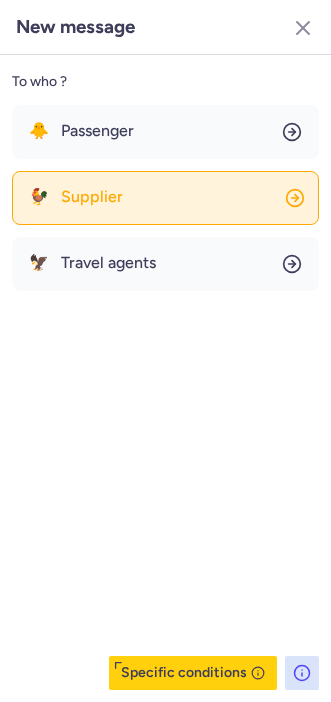 click on "Supplier" at bounding box center [92, 197] 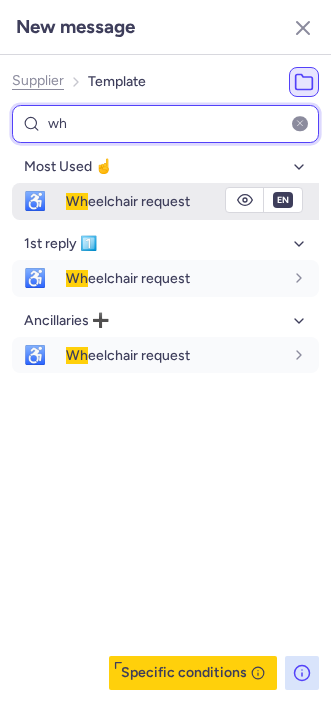 type on "wh" 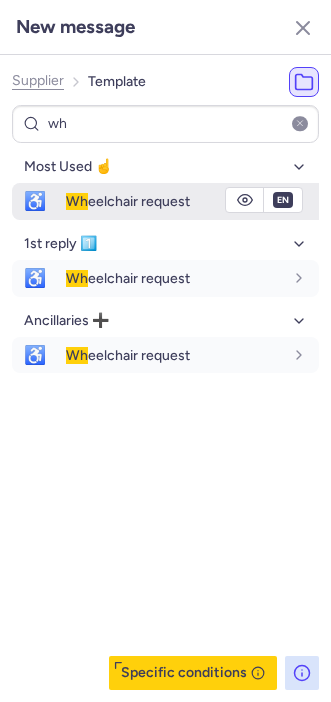 click on "Wh" at bounding box center [77, 201] 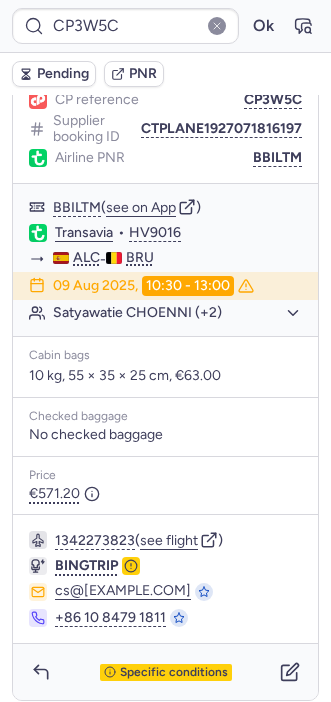 scroll, scrollTop: 1152, scrollLeft: 0, axis: vertical 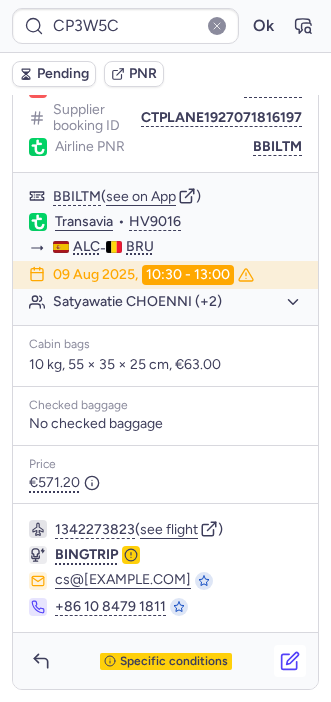 click 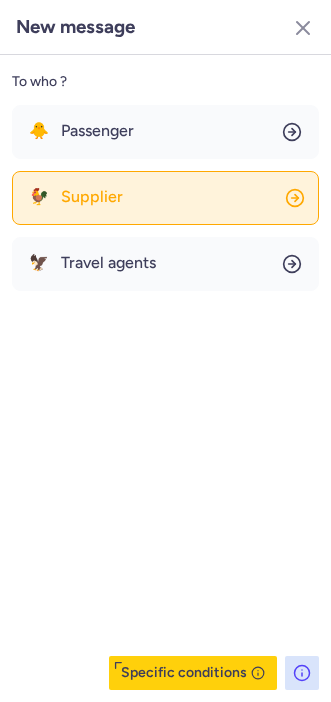 click on "Supplier" at bounding box center (92, 197) 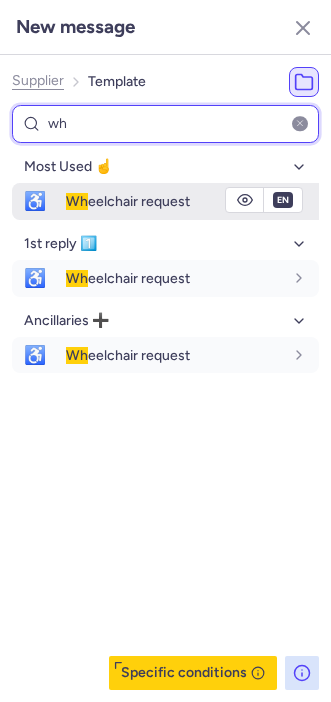 type on "wh" 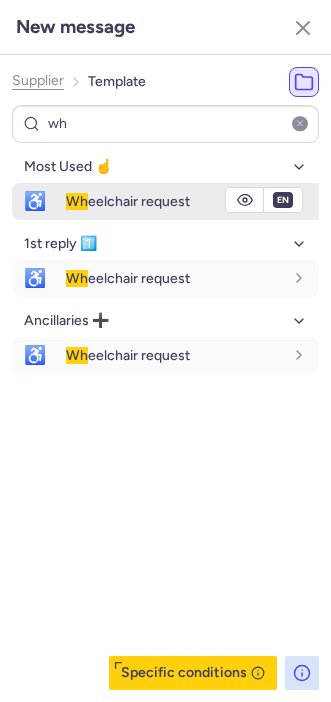 click on "Wh eelchair request" at bounding box center [128, 201] 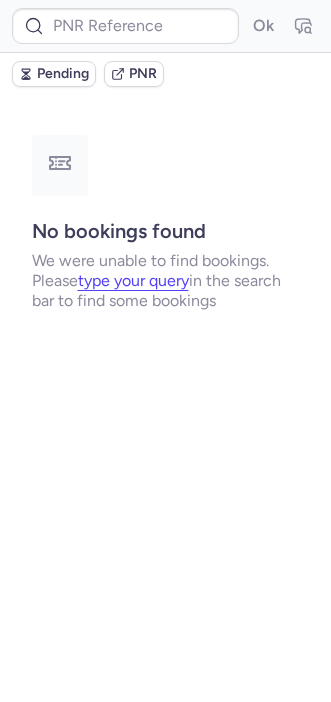 scroll, scrollTop: 0, scrollLeft: 0, axis: both 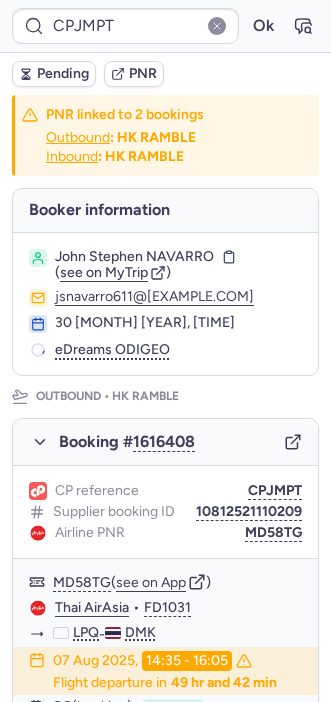 type on "CP3W5C" 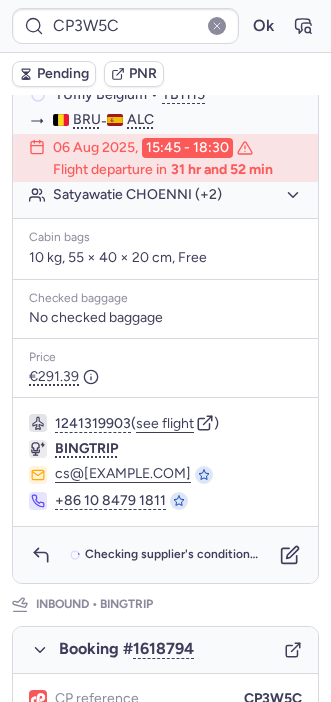 scroll, scrollTop: 531, scrollLeft: 0, axis: vertical 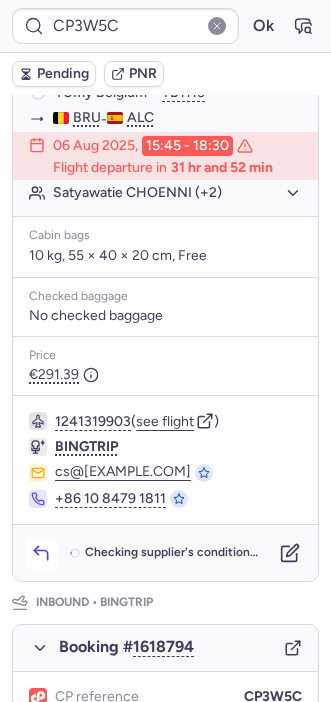 click 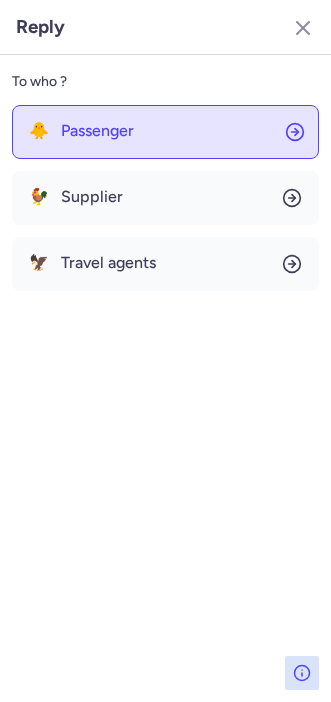 click on "Passenger" at bounding box center [97, 131] 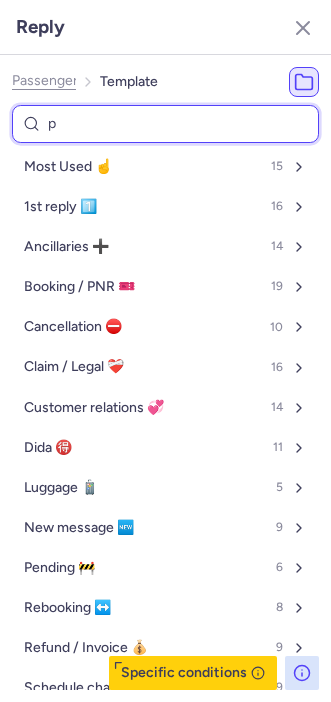 type on "pe" 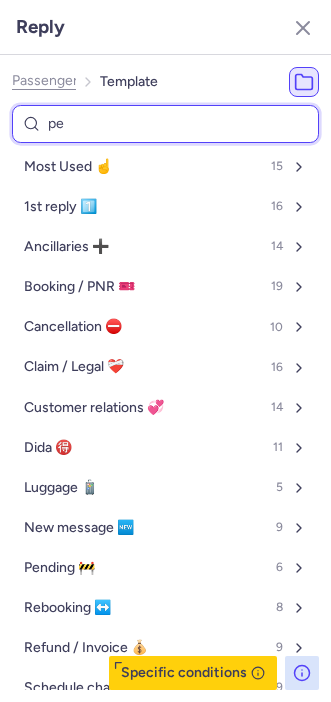 select on "en" 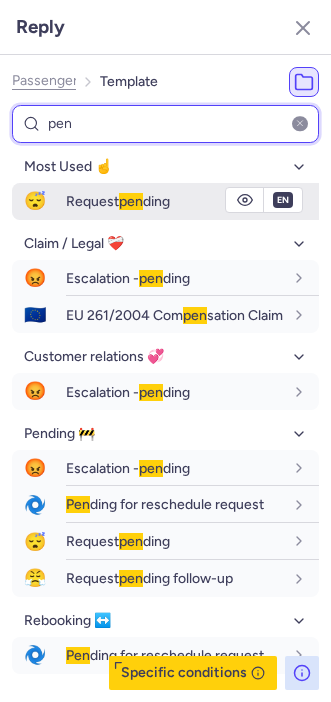 type on "pen" 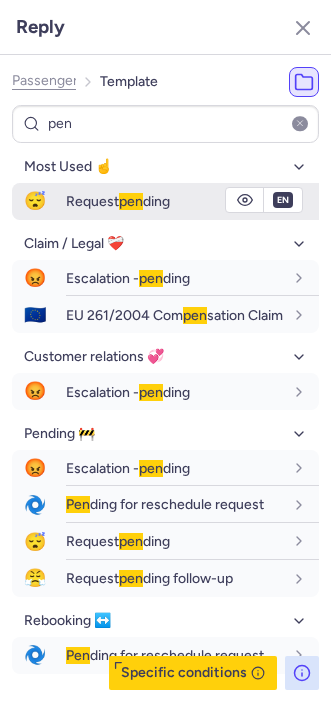 click on "Request  pen ding" at bounding box center [118, 201] 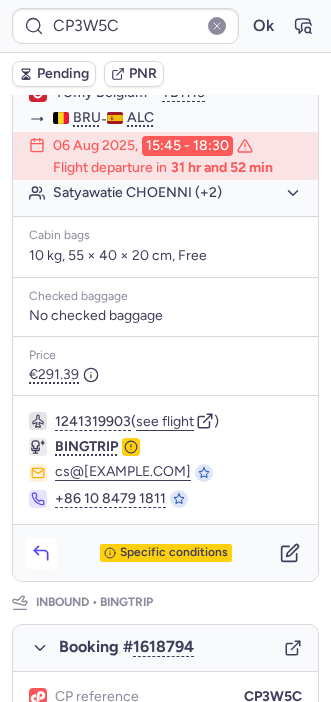 click on "Specific conditions" at bounding box center (165, 553) 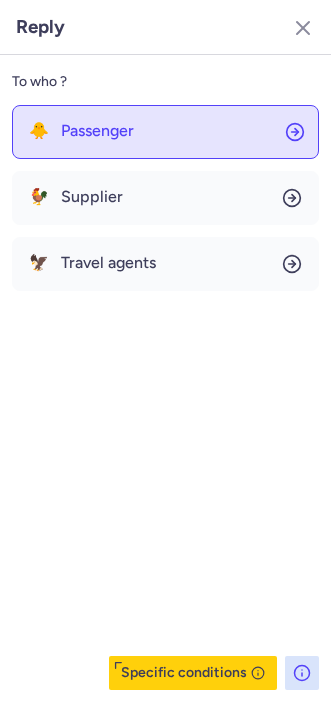 click on "🐥 Passenger" at bounding box center [81, 131] 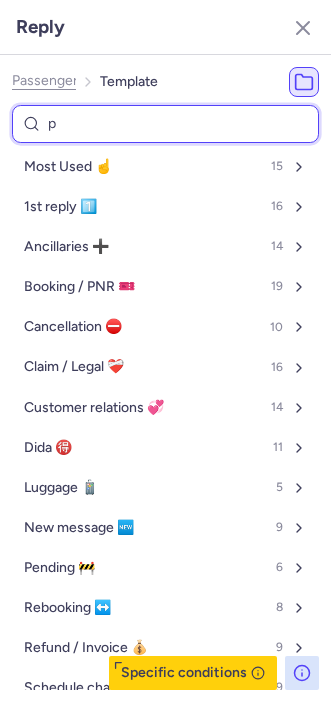 type on "pe" 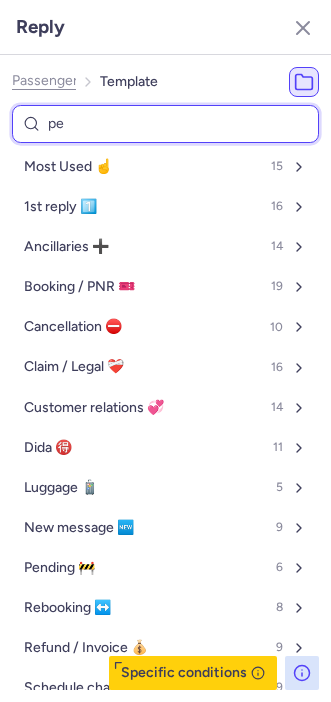 select on "en" 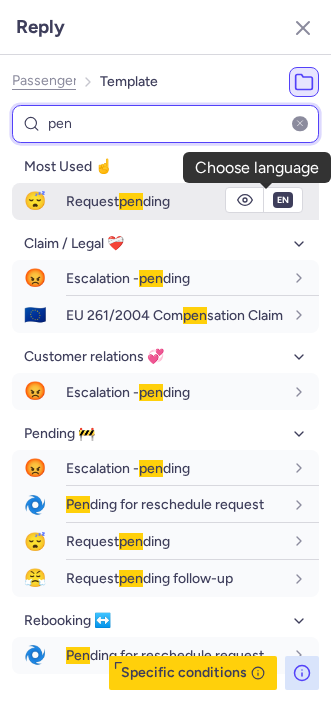 type on "pen" 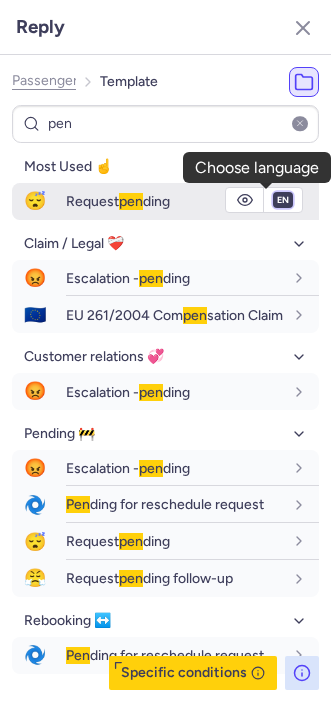 click on "fr en de nl pt es it ru" at bounding box center [283, 200] 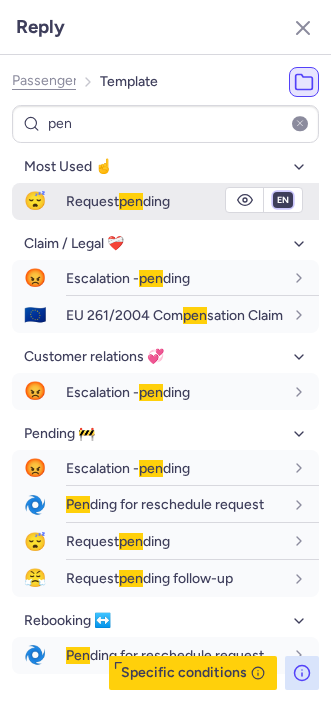 select on "de" 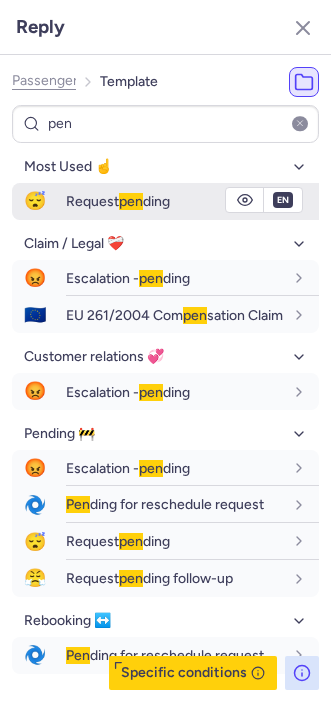 click on "fr en de nl pt es it ru" at bounding box center [283, 200] 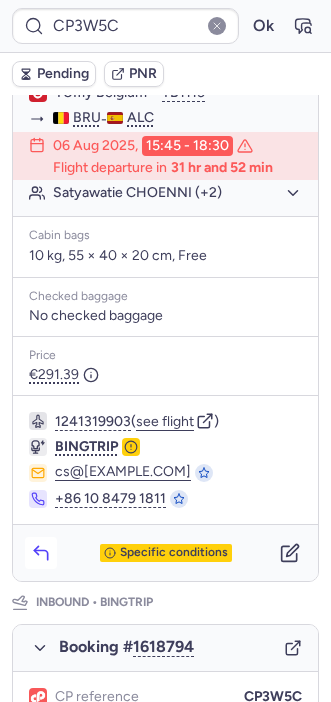 click at bounding box center [41, 553] 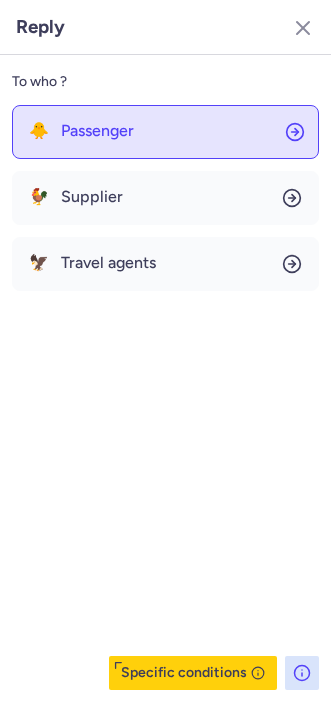 click on "🐥 Passenger" 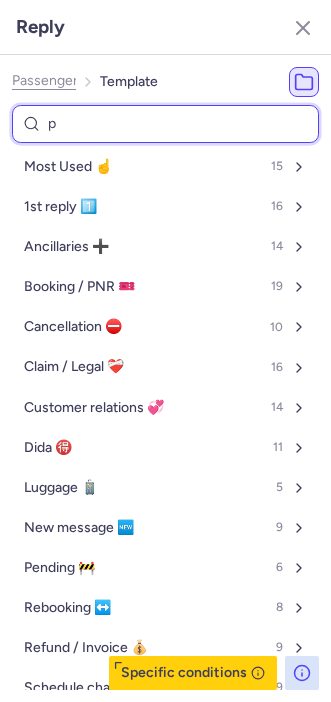 type on "pe" 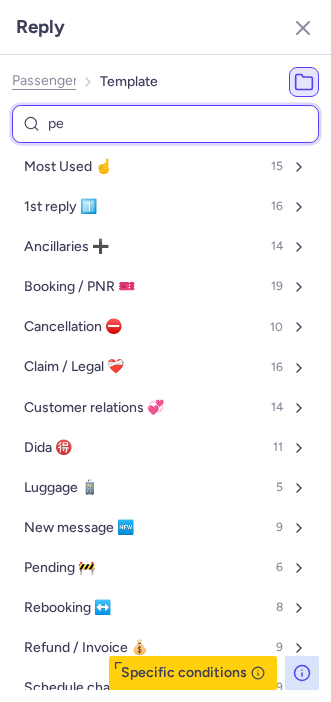 select on "en" 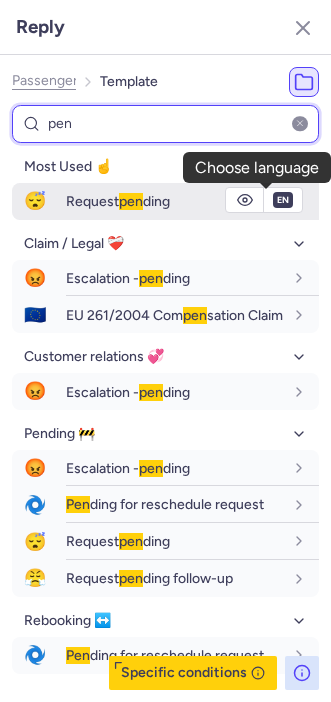 type on "pen" 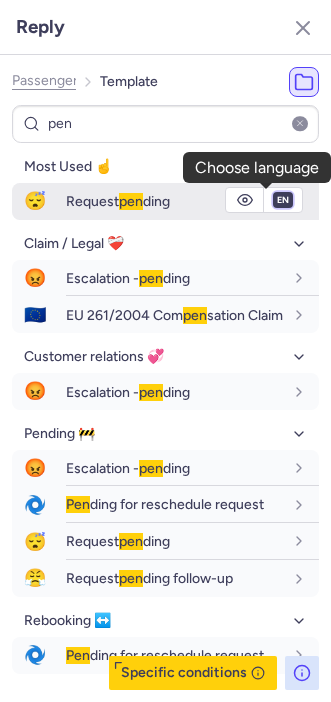 click on "fr en de nl pt es it ru" at bounding box center [283, 200] 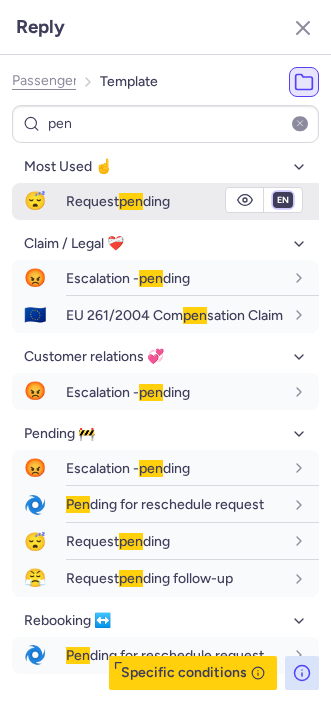 select on "nl" 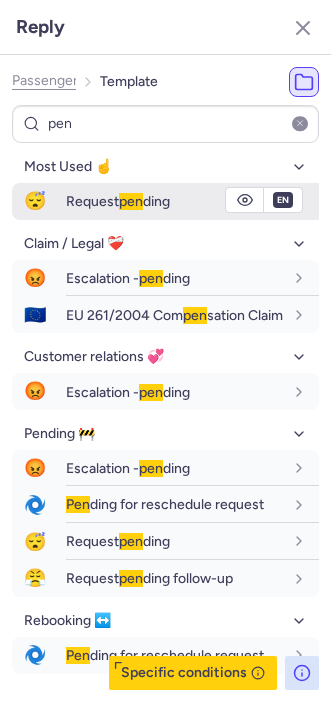 click on "fr en de nl pt es it ru" at bounding box center [283, 200] 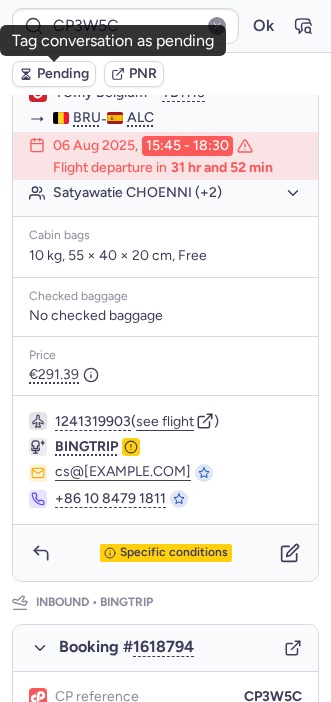 click on "Pending" at bounding box center (63, 74) 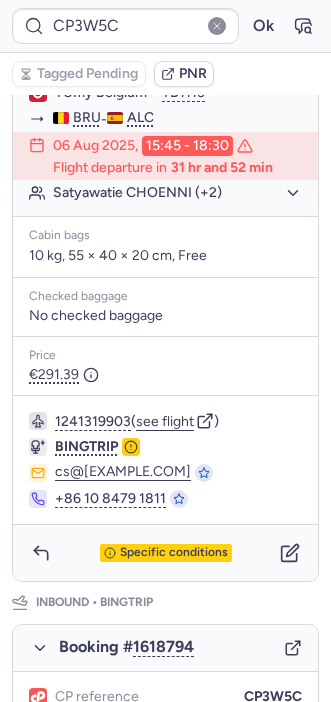 type on "0CCRF1" 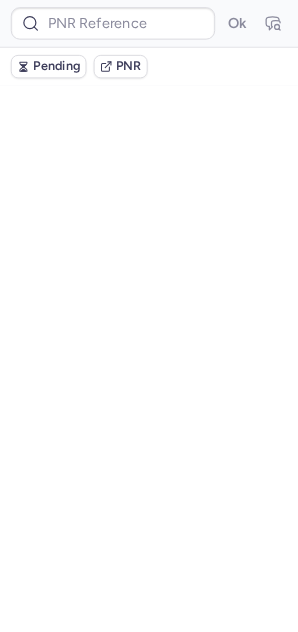 scroll, scrollTop: 0, scrollLeft: 0, axis: both 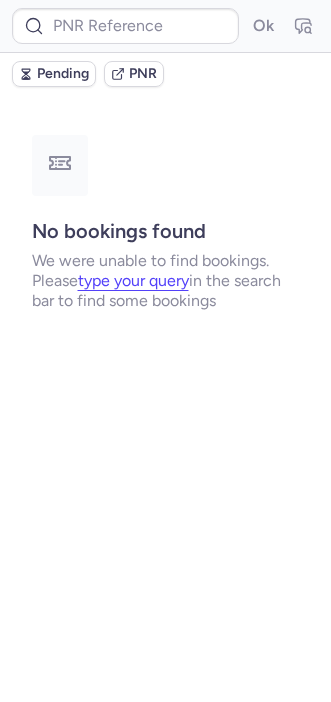 type on "CPJMPT" 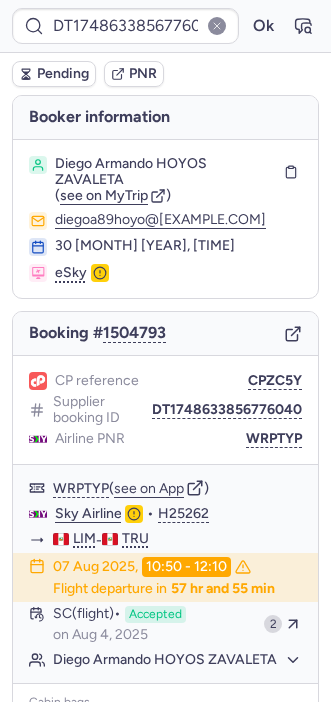 type on "CPWNX5" 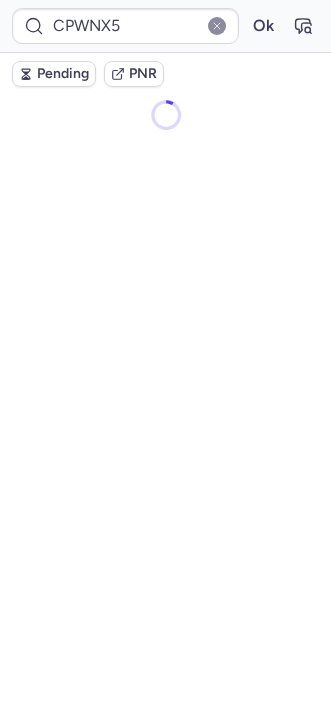 scroll, scrollTop: 0, scrollLeft: 0, axis: both 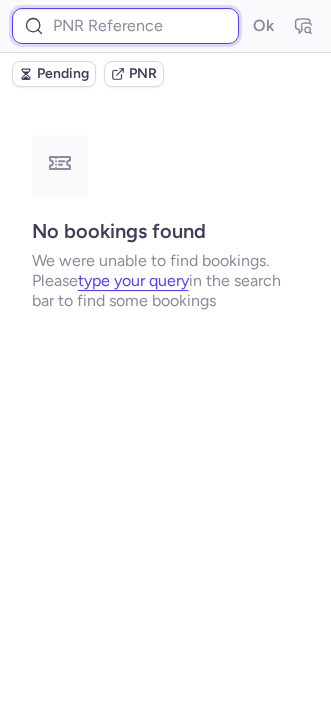 paste on "[NUMBER]" 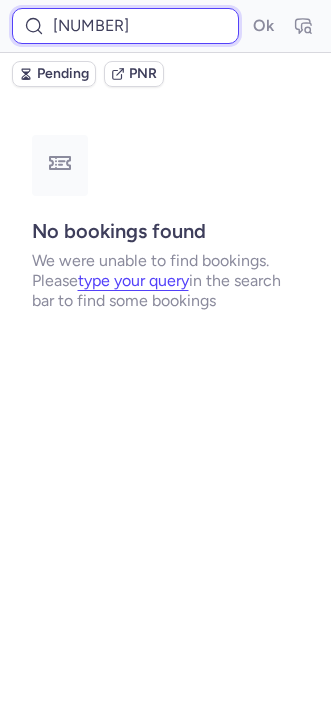 click on "[NUMBER]" at bounding box center [125, 26] 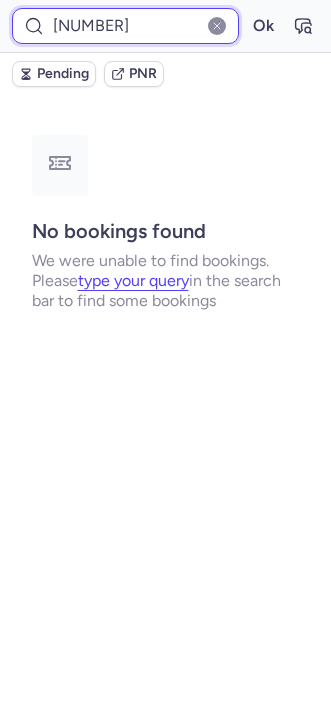 type on "[NUMBER]" 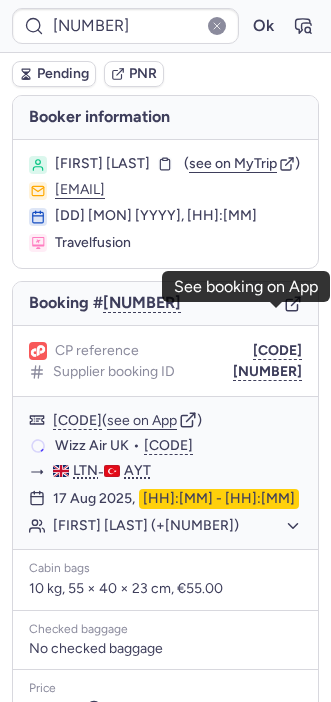 click 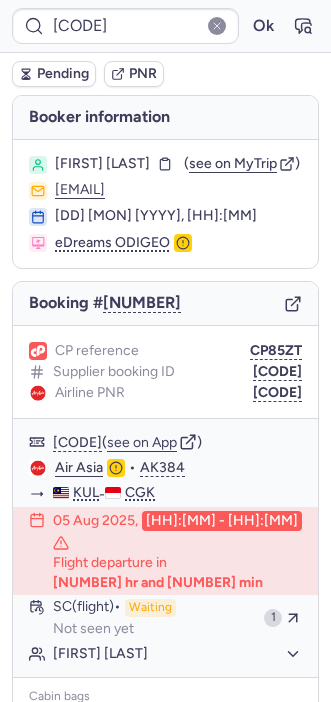 scroll, scrollTop: 0, scrollLeft: 0, axis: both 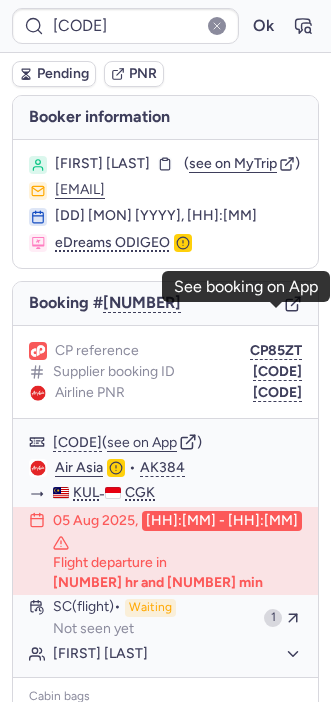 click 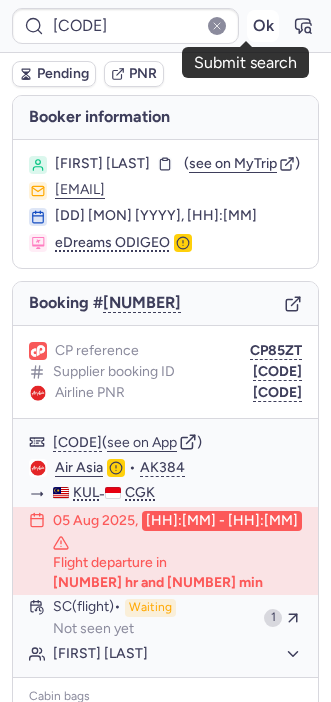 click on "Ok" at bounding box center [263, 26] 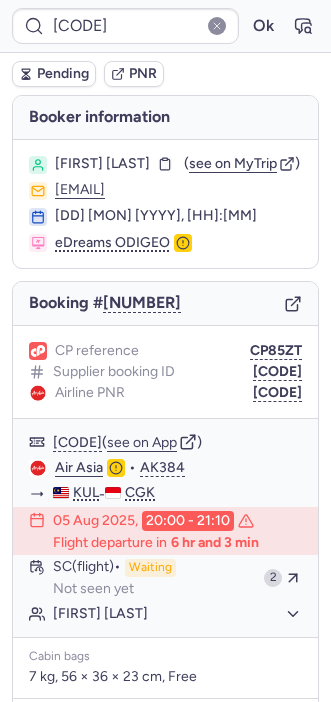 type on "CPZFI8" 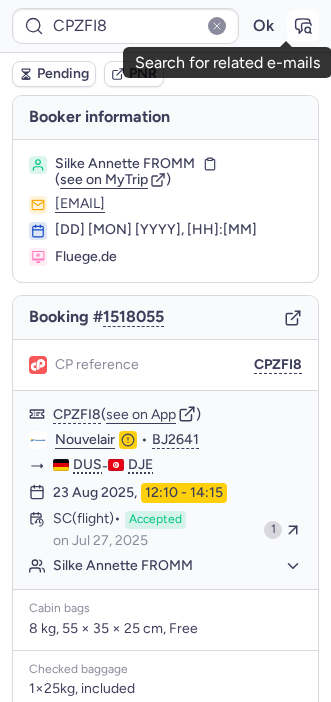 click 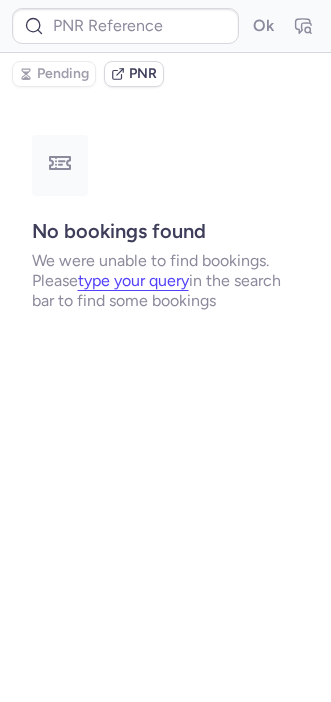 type on "CPZFI8" 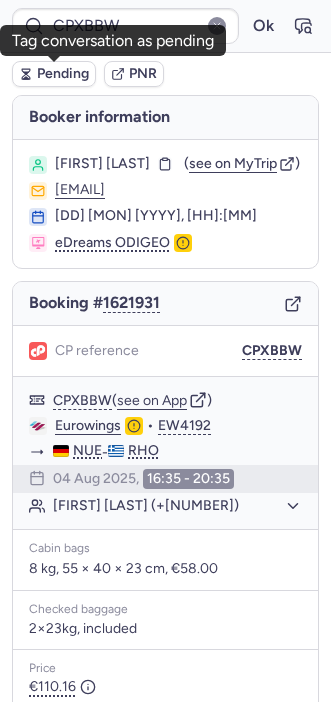 click 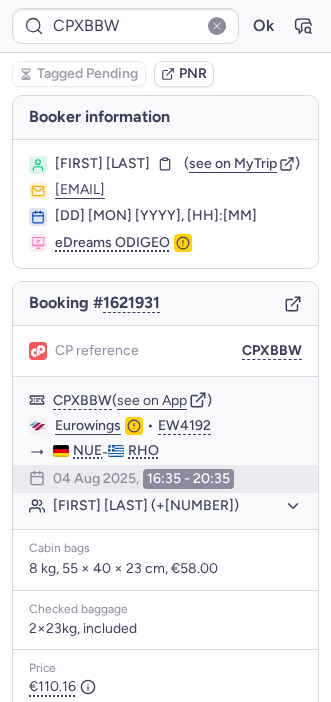 type on "CPZ96Z" 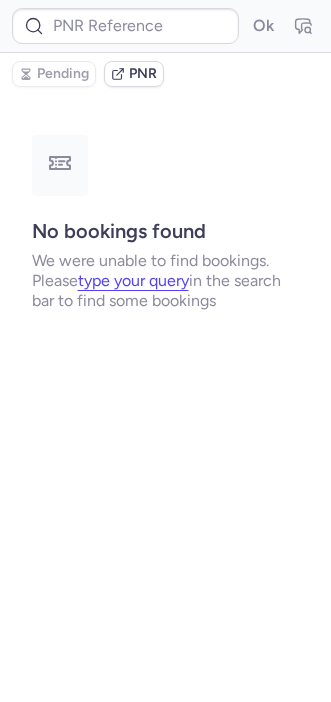 type on "CPZ96Z" 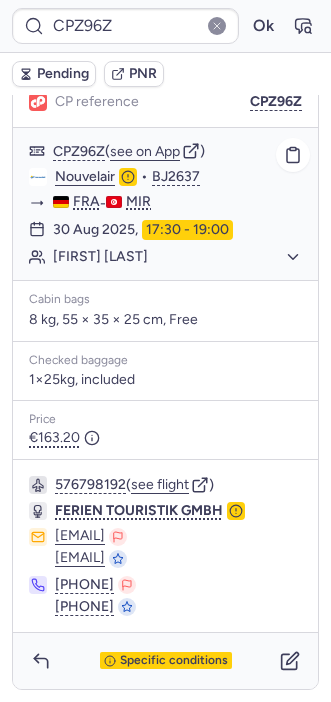 scroll, scrollTop: 0, scrollLeft: 0, axis: both 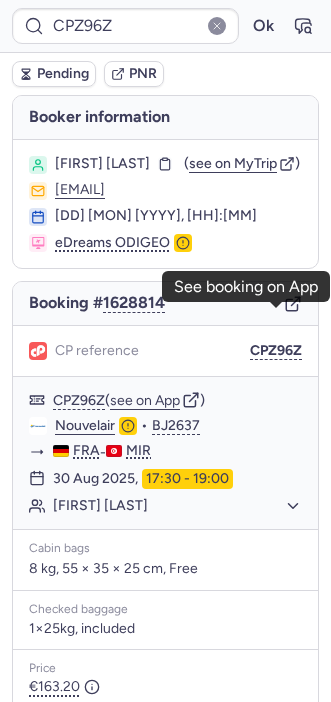 click 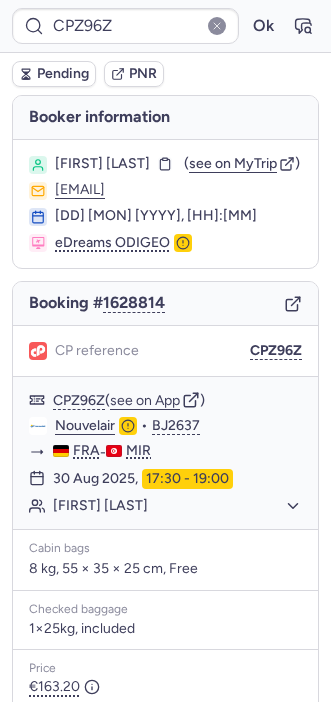 scroll, scrollTop: 260, scrollLeft: 0, axis: vertical 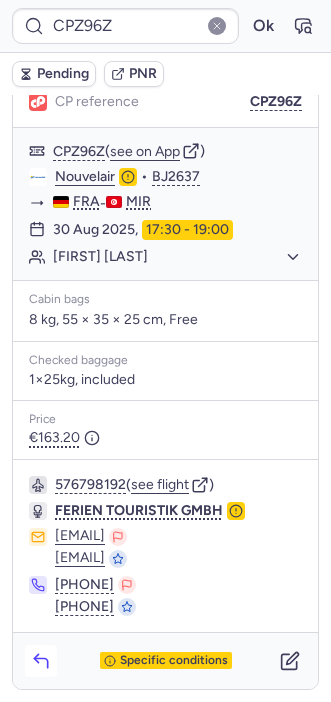 click at bounding box center (41, 661) 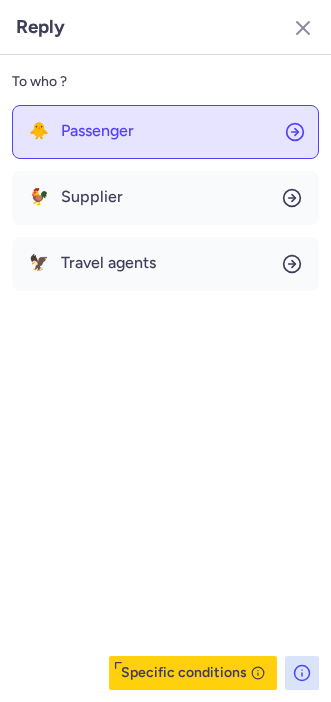 click on "🐥 Passenger" 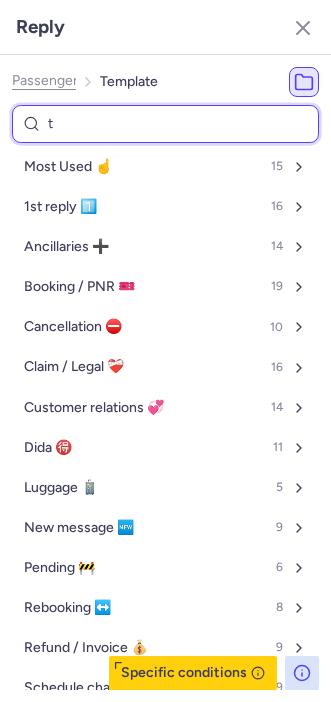 type on "tr" 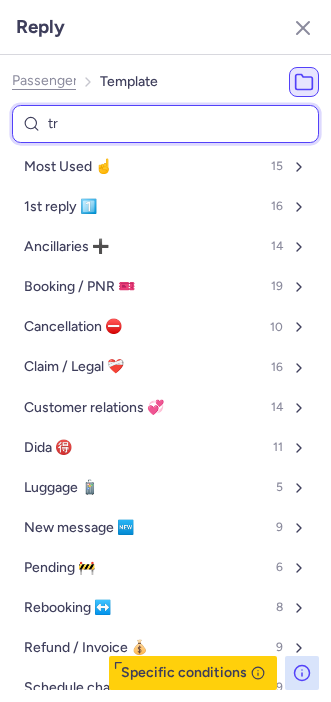 select on "en" 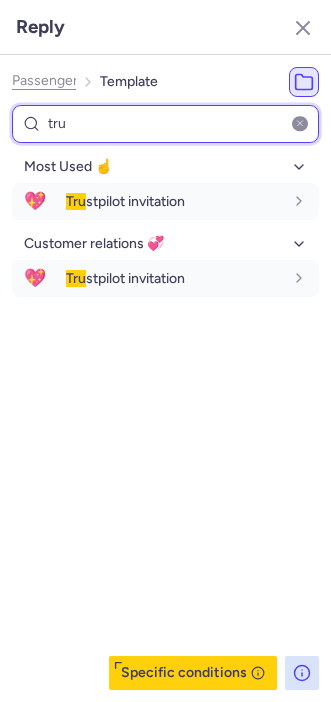 type on "tru" 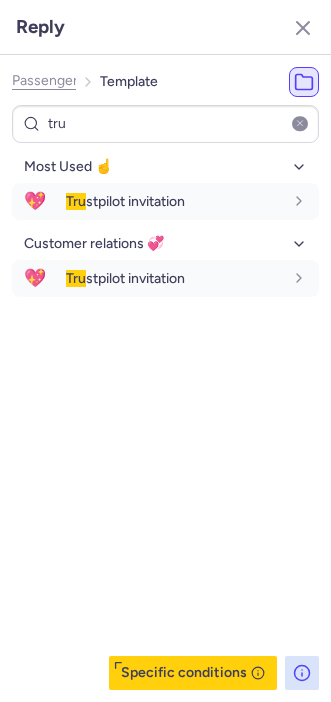 drag, startPoint x: 97, startPoint y: 404, endPoint x: 97, endPoint y: 391, distance: 13 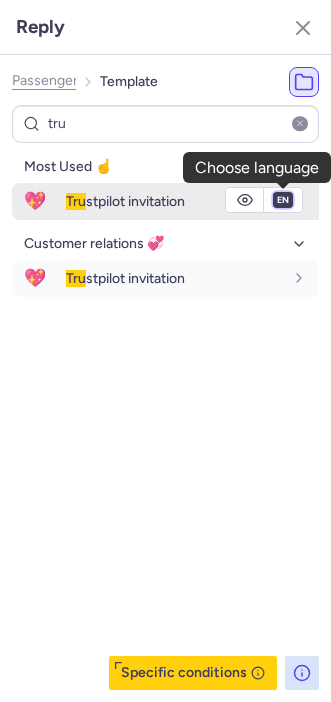 click on "fr en de nl pt es it ru" at bounding box center (283, 200) 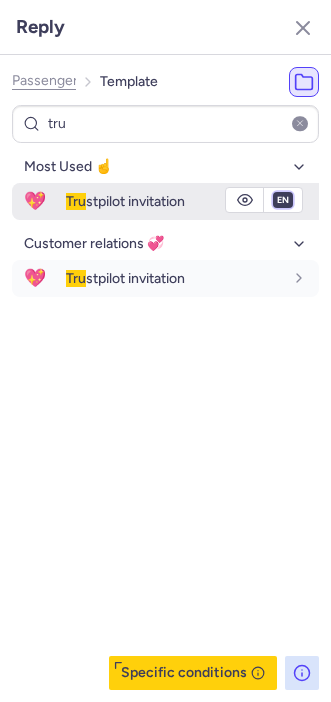 select on "de" 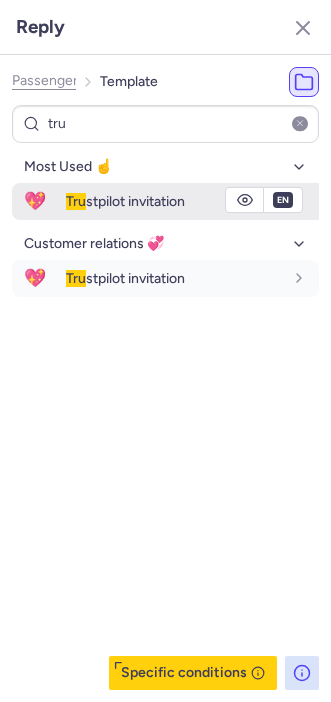 click on "fr en de nl pt es it ru" at bounding box center [283, 200] 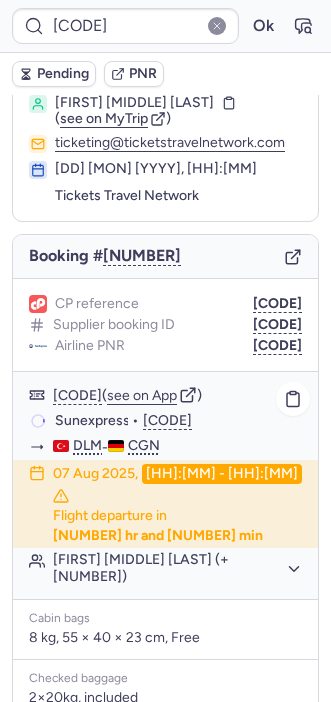 scroll, scrollTop: 0, scrollLeft: 0, axis: both 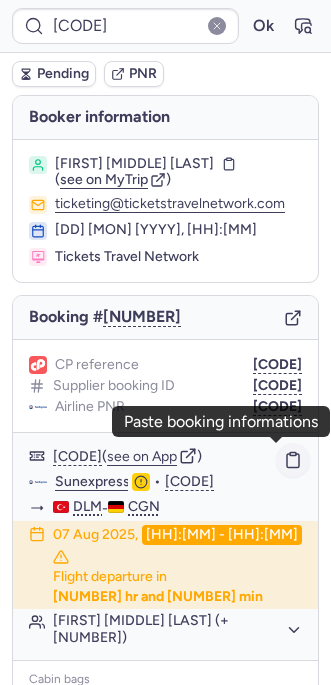 click 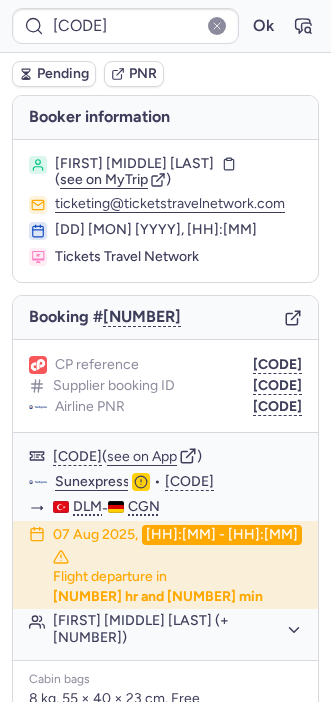 type on "CPGNNY" 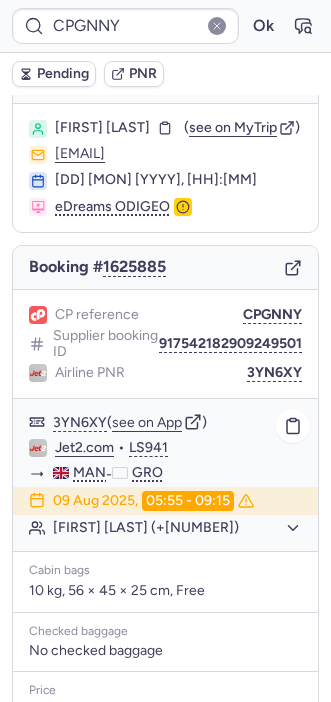 scroll, scrollTop: 33, scrollLeft: 0, axis: vertical 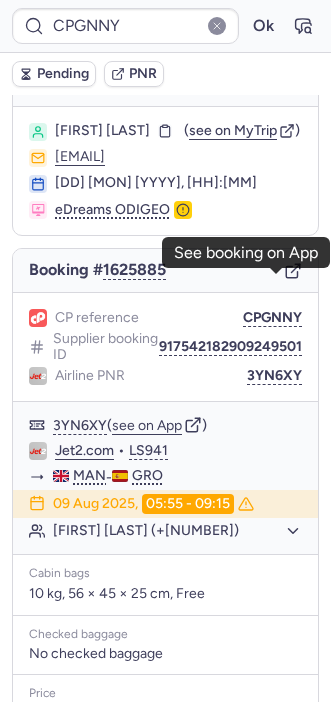 click 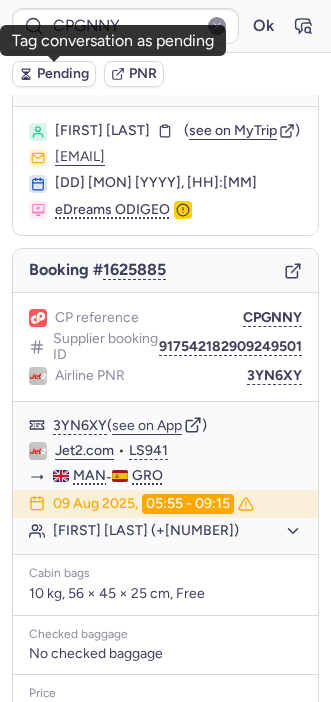 click on "Pending" at bounding box center [63, 74] 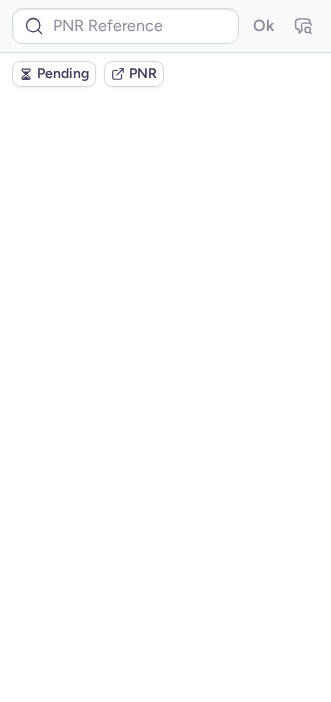 scroll, scrollTop: 0, scrollLeft: 0, axis: both 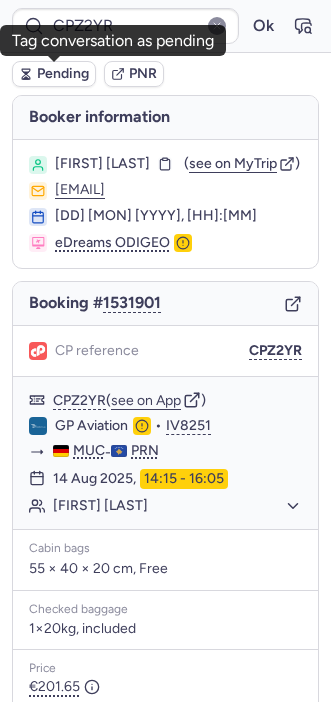 click on "Pending" at bounding box center (63, 74) 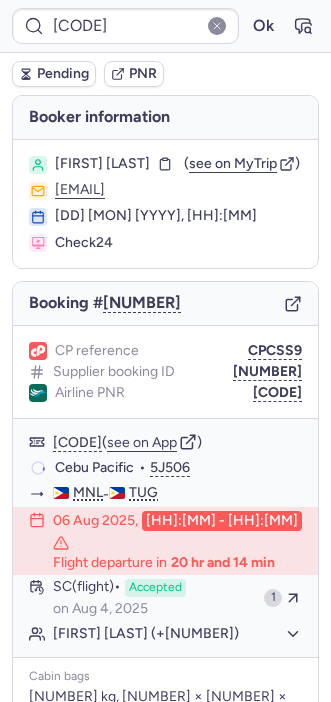 type on "CPKJQ4" 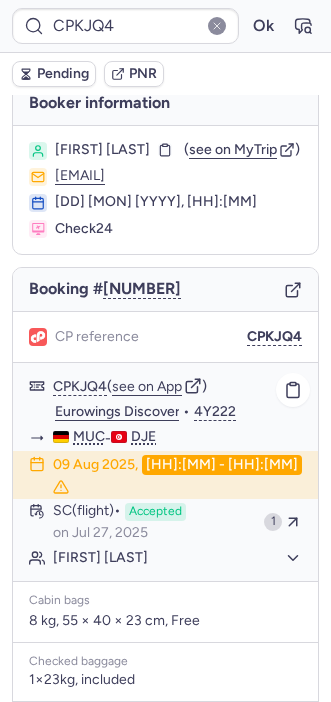 scroll, scrollTop: 0, scrollLeft: 0, axis: both 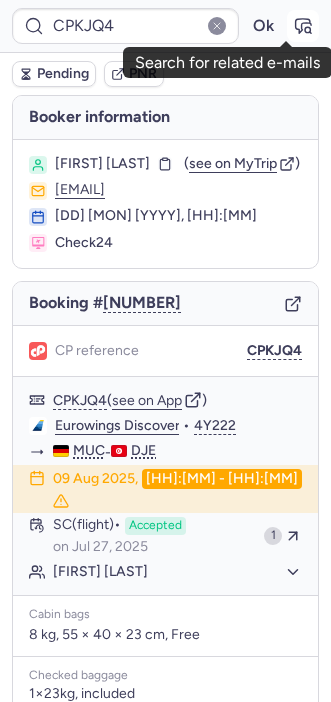 click 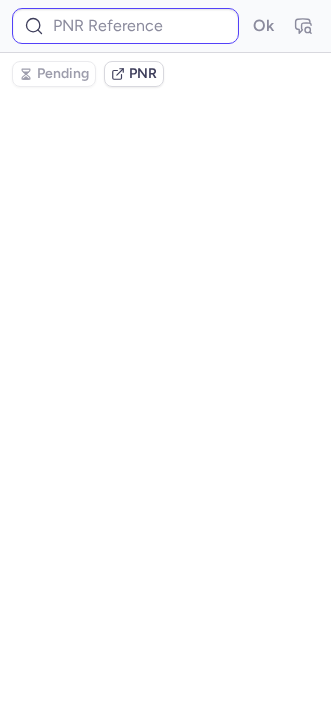 type on "CPKJQ4" 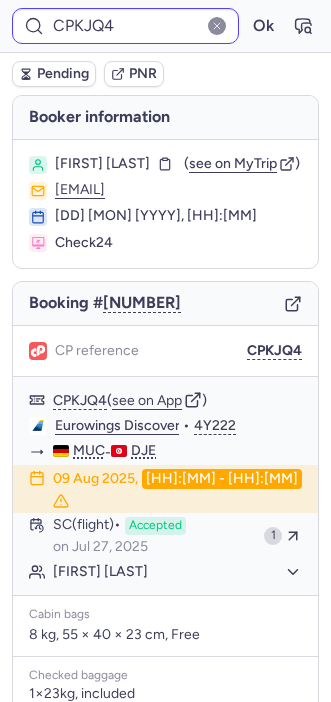 type on "CPWNPG" 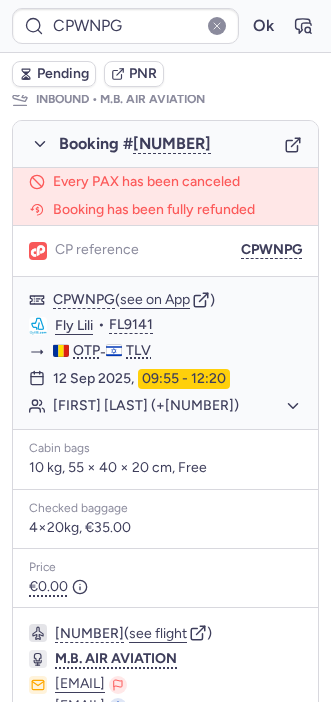 scroll, scrollTop: 1158, scrollLeft: 0, axis: vertical 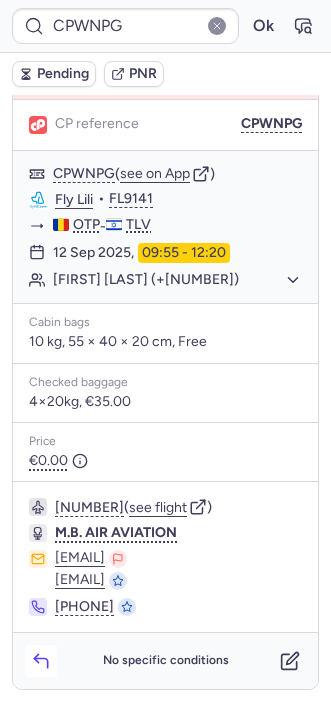 click at bounding box center (41, 661) 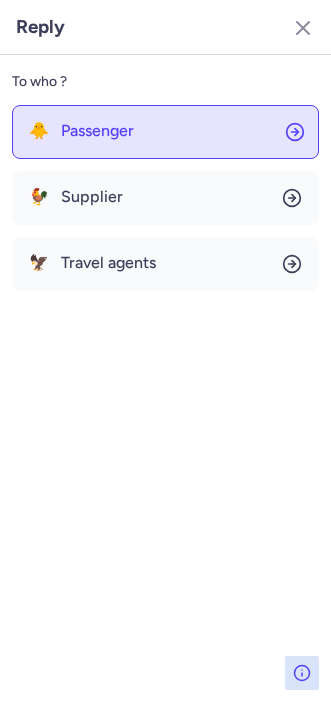 click on "Passenger" at bounding box center (97, 131) 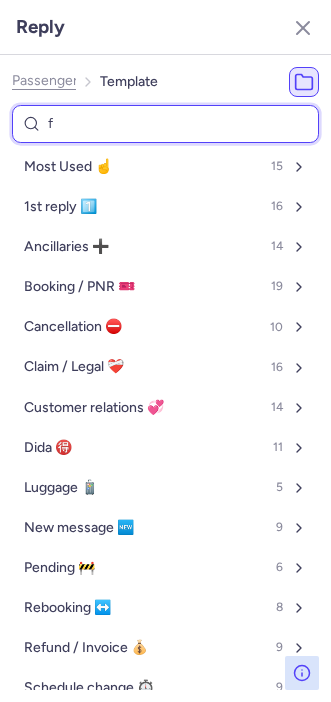 type on "fo" 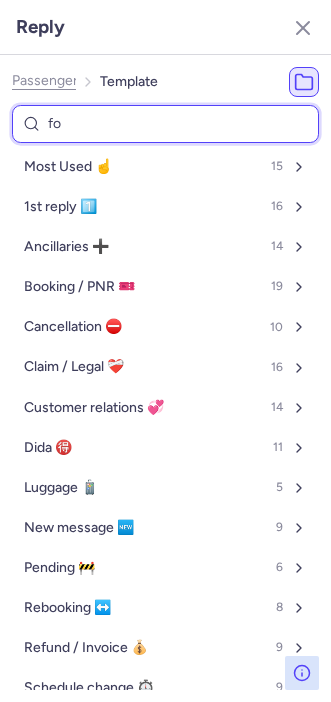 select on "en" 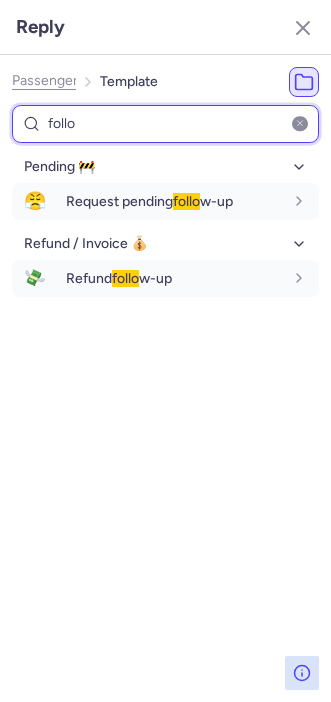 type on "follo" 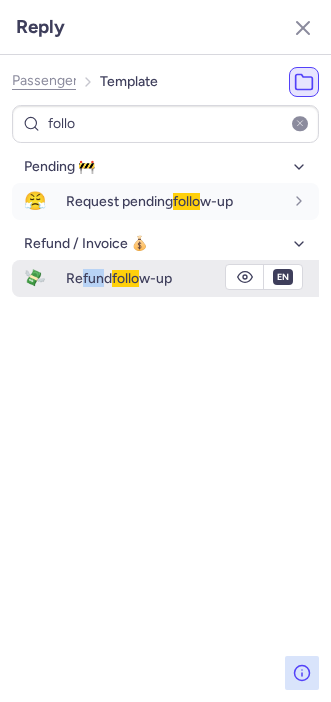 drag, startPoint x: 83, startPoint y: 391, endPoint x: 109, endPoint y: 289, distance: 105.26158 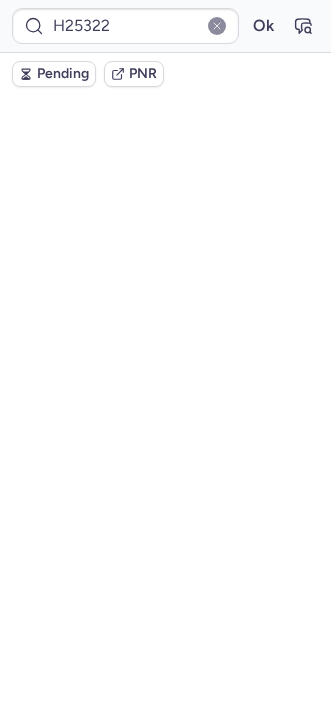scroll, scrollTop: 0, scrollLeft: 0, axis: both 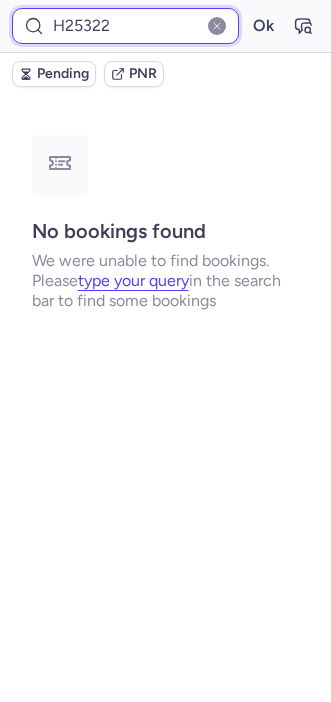 click on "H25322" at bounding box center (125, 26) 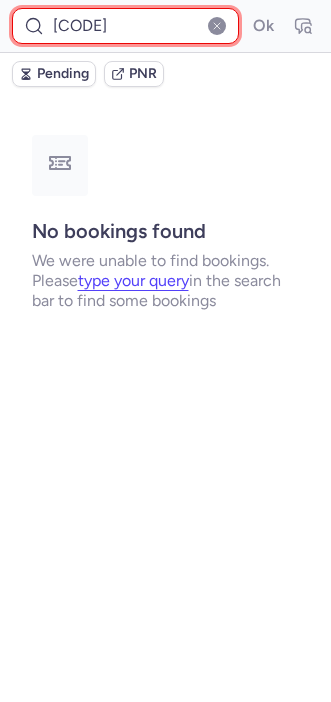 click on "[CODE]" at bounding box center [125, 26] 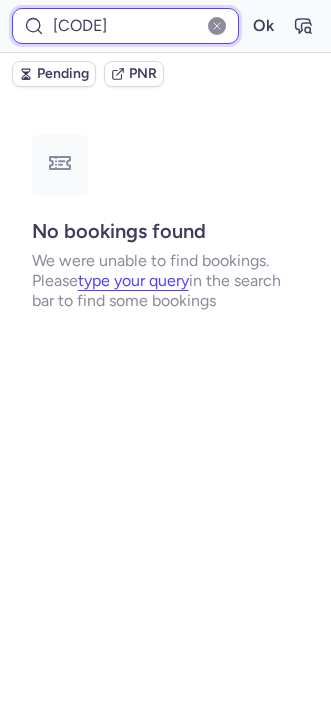 click on "Ok" at bounding box center (263, 26) 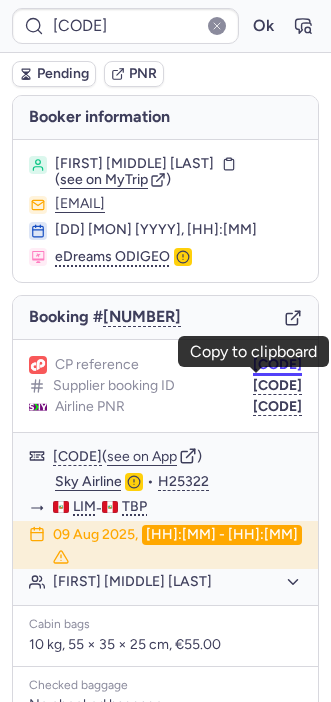 click on "[CODE]" at bounding box center (277, 365) 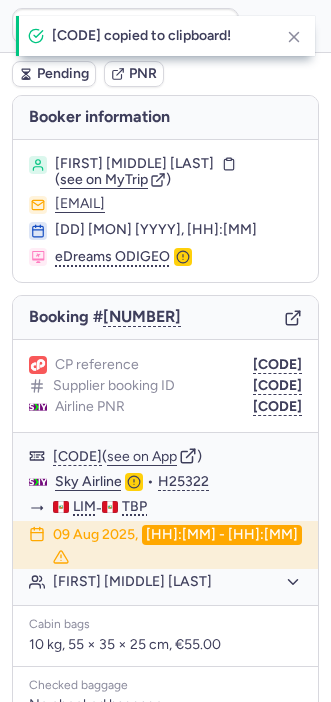 type on "[CODE]" 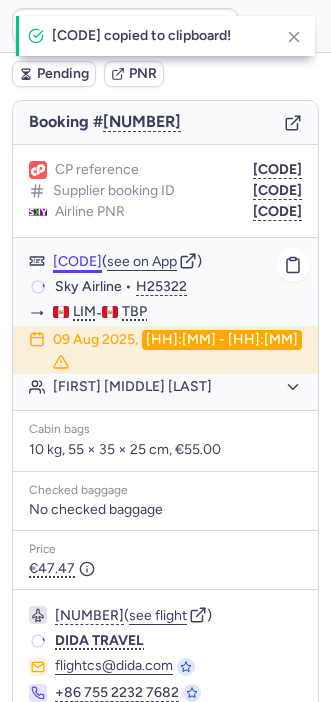 scroll, scrollTop: 305, scrollLeft: 0, axis: vertical 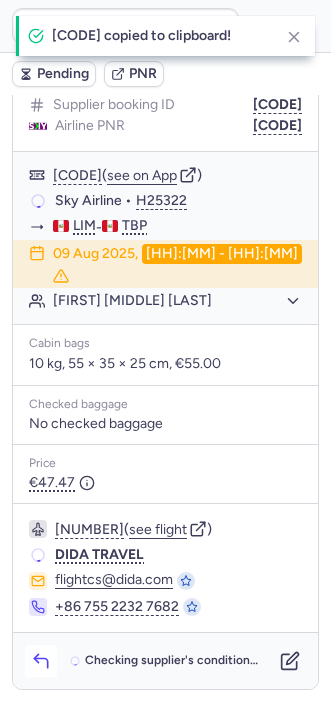 click at bounding box center (41, 661) 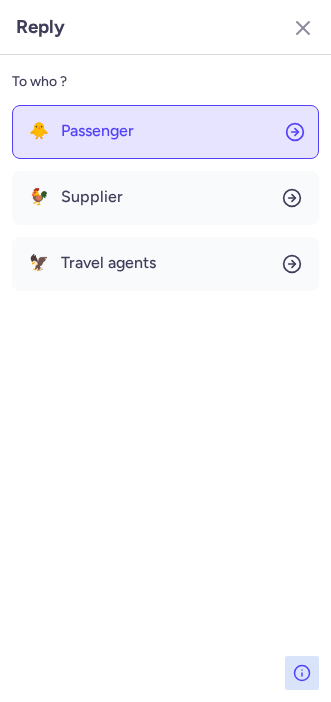 click on "🐥 Passenger" 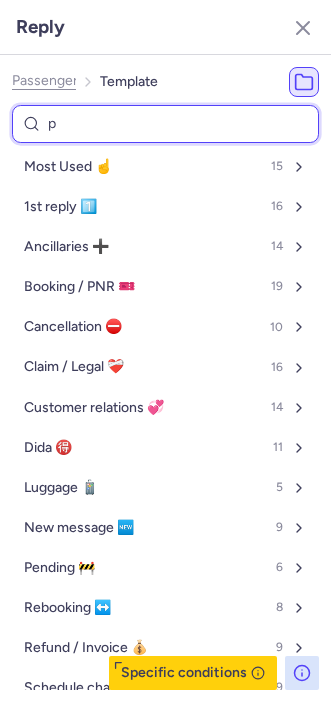 type on "pa" 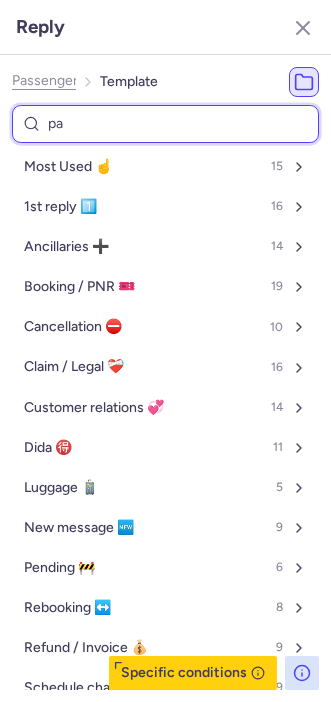 select on "en" 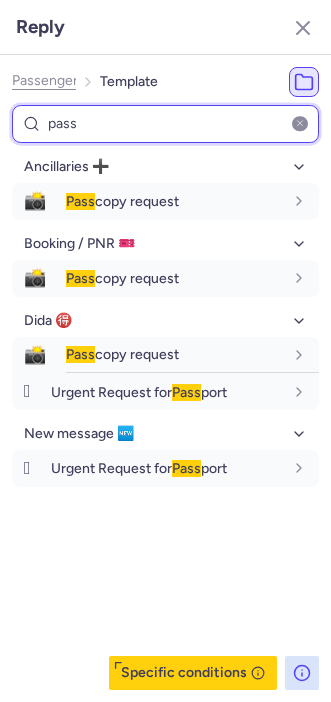 type on "pass" 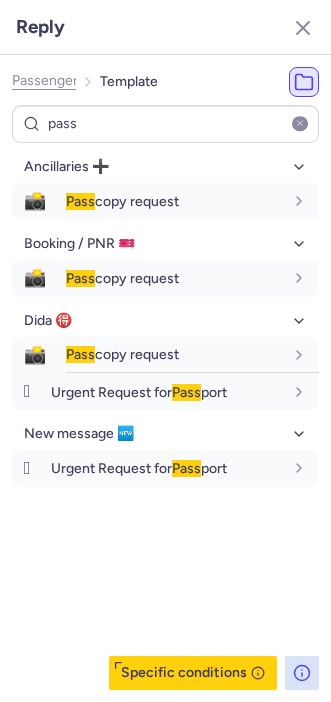click on "Ancillaries ➕ 📸 Pass  copy request fr en de nl pt es it ru en Booking / PNR 🎫 📸 Pass  copy request fr en de nl pt es it ru en Dida 🉐 📸 Pass  copy request fr en de nl pt es it ru en 🪪 Urgent Request for  Pass port fr en de nl pt es it ru en New message 🆕 🪪 Urgent Request for  Pass port fr en de nl pt es it ru en" at bounding box center (165, 420) 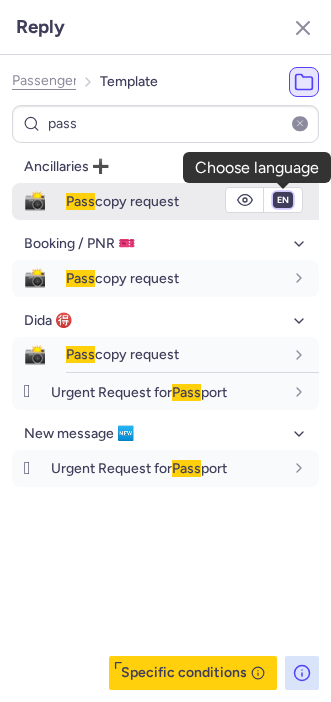 click on "fr en de nl pt es it ru" at bounding box center [283, 200] 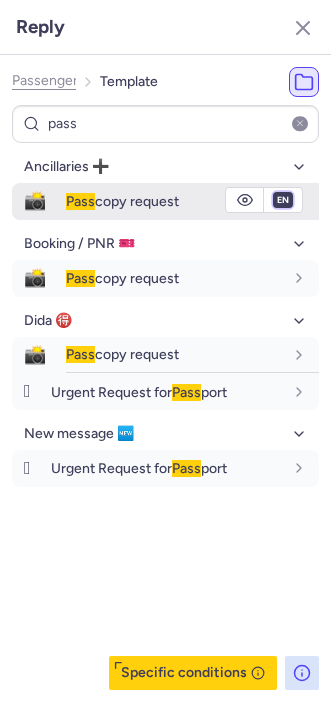 select on "es" 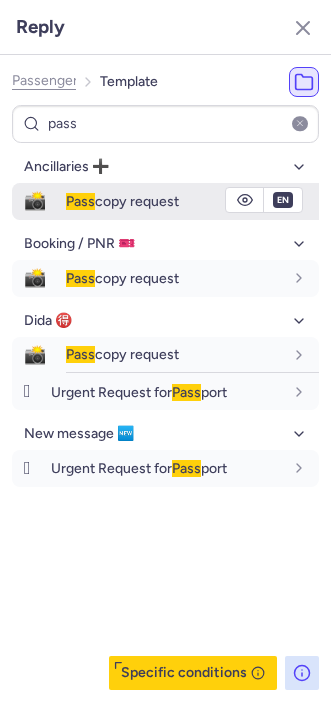 click on "fr en de nl pt es it ru" at bounding box center (283, 200) 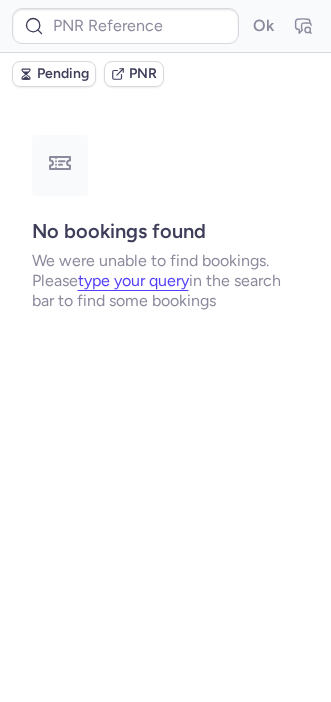 scroll, scrollTop: 0, scrollLeft: 0, axis: both 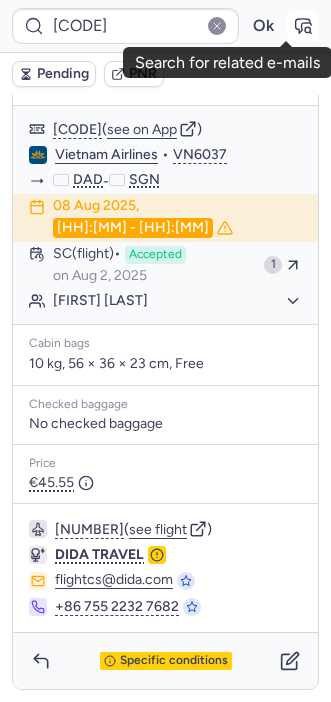 click at bounding box center [303, 26] 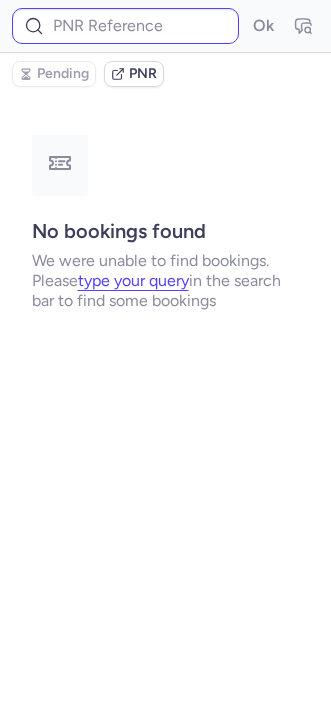 scroll, scrollTop: 0, scrollLeft: 0, axis: both 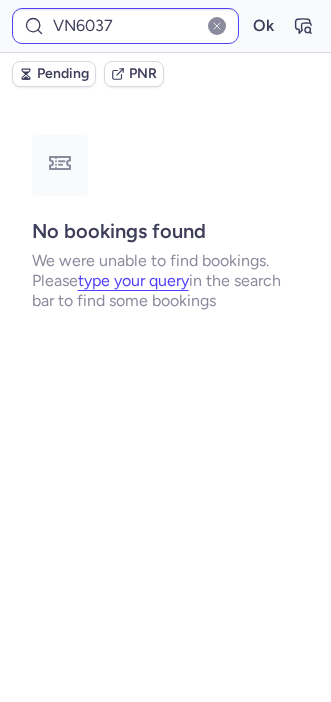type on "[CODE]" 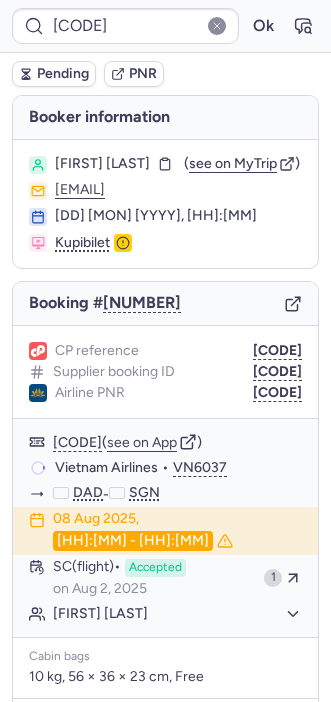 scroll, scrollTop: 320, scrollLeft: 0, axis: vertical 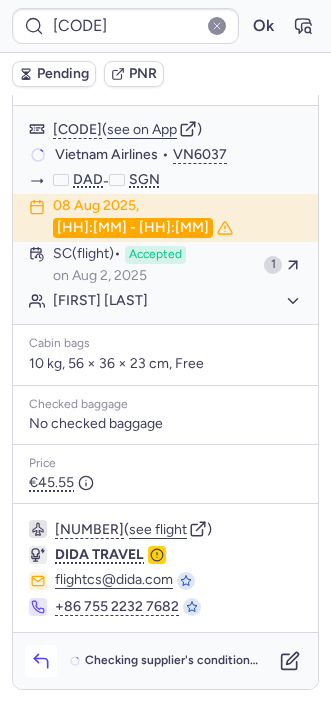 click at bounding box center (41, 661) 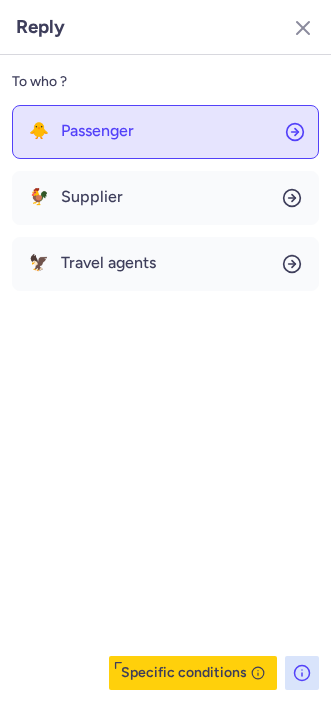 click on "🐥 Passenger" 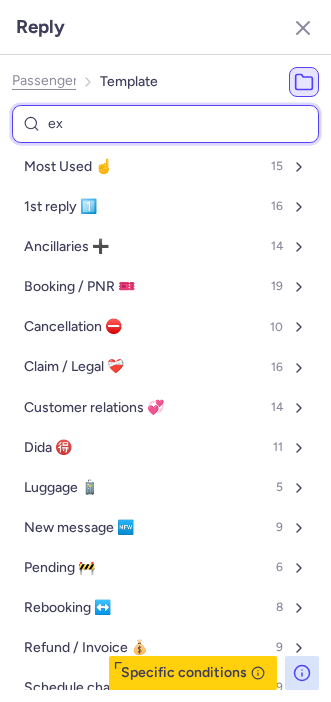type on "exp" 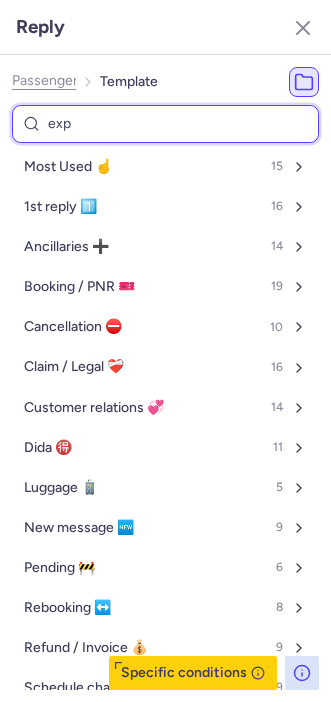 select on "en" 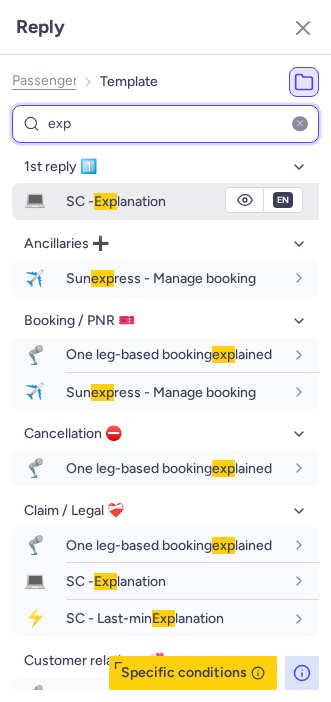 type on "exp" 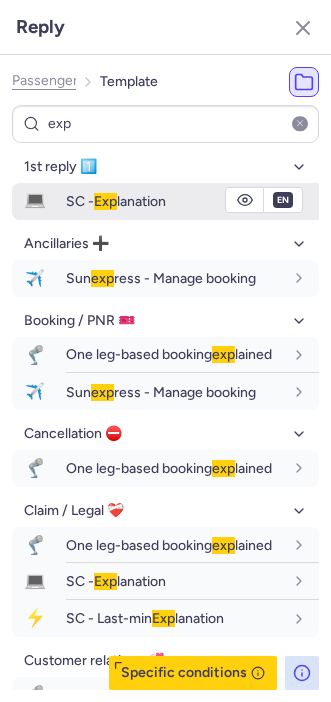 click on "SC -  Exp lanation" at bounding box center [192, 201] 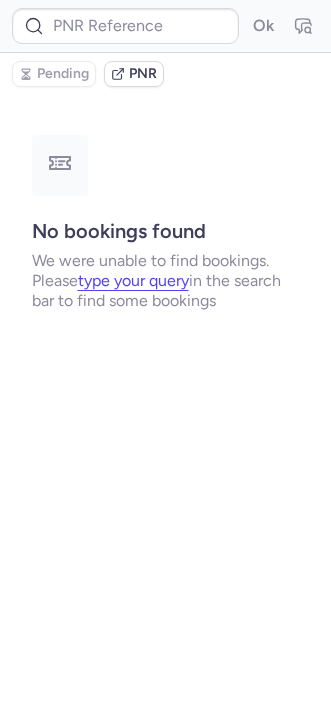 scroll, scrollTop: 0, scrollLeft: 0, axis: both 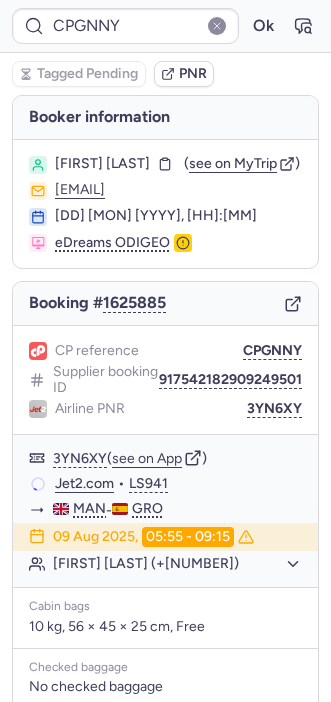 type on "CPSOW7" 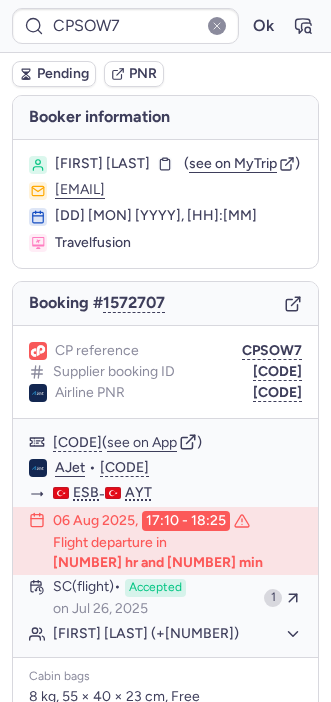 type 